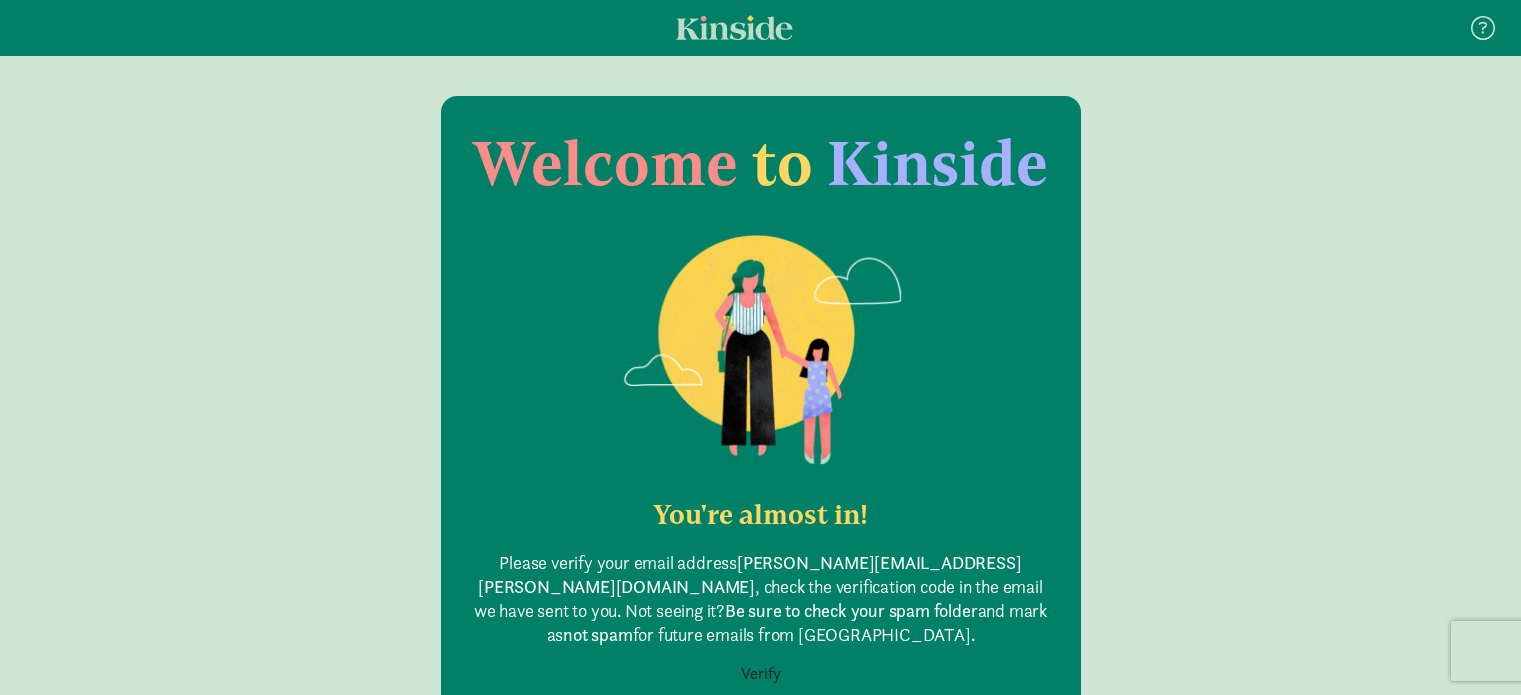 scroll, scrollTop: 0, scrollLeft: 0, axis: both 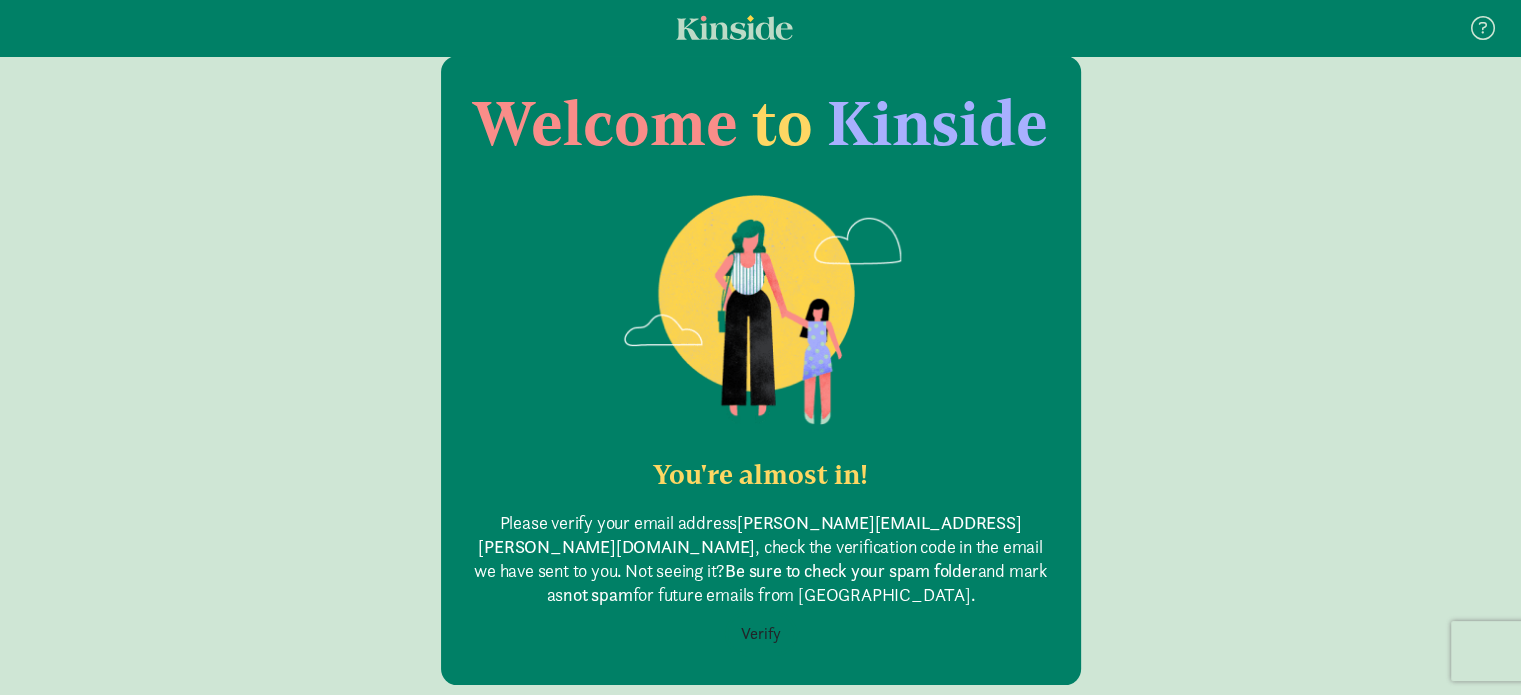 click on "Verify" at bounding box center [761, 634] 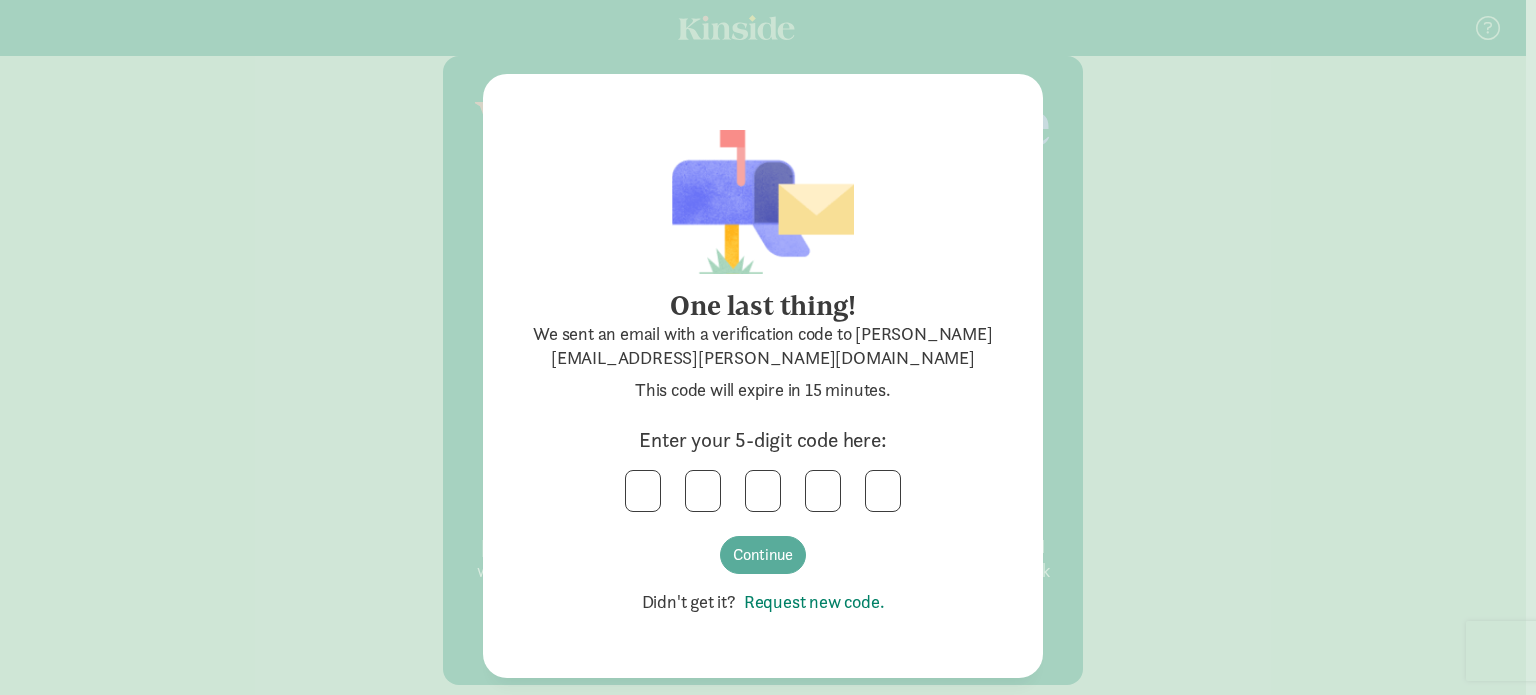 click on "Request new code." at bounding box center (810, 601) 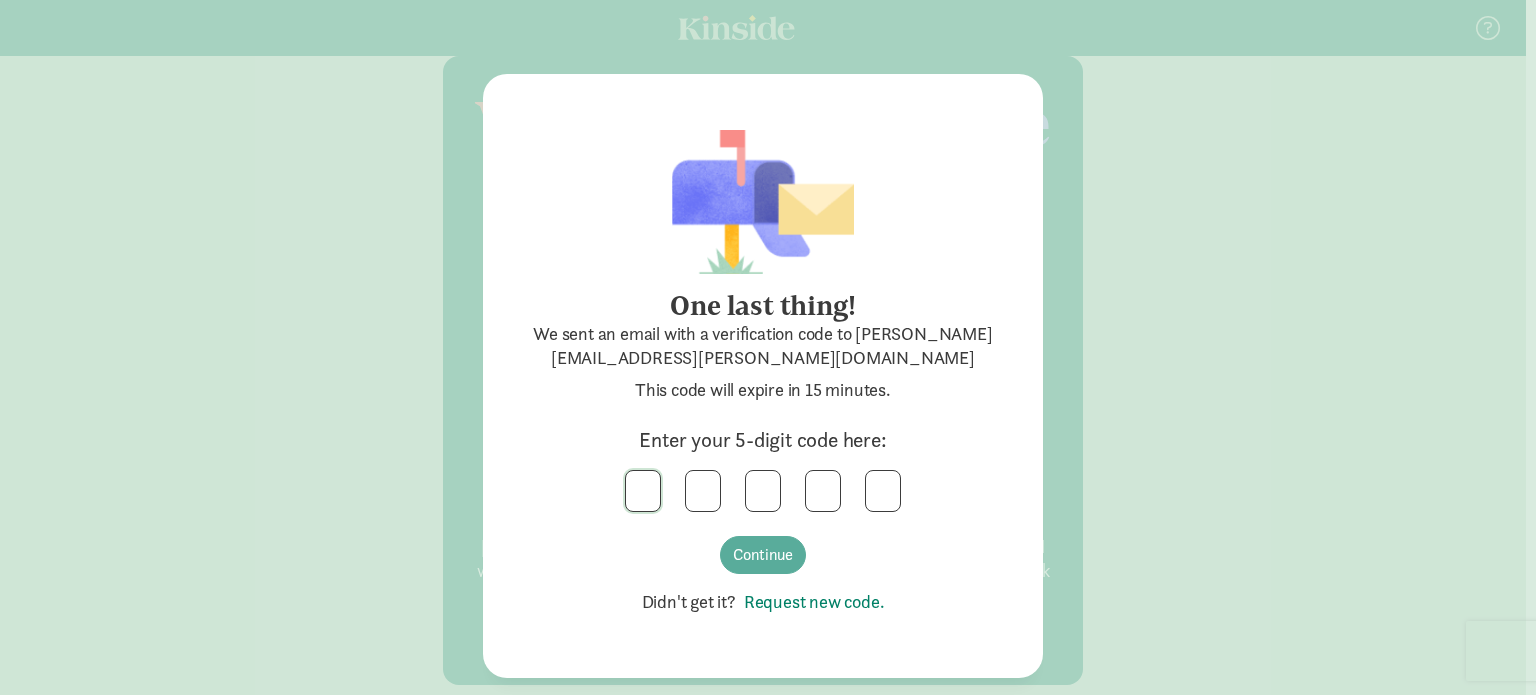click 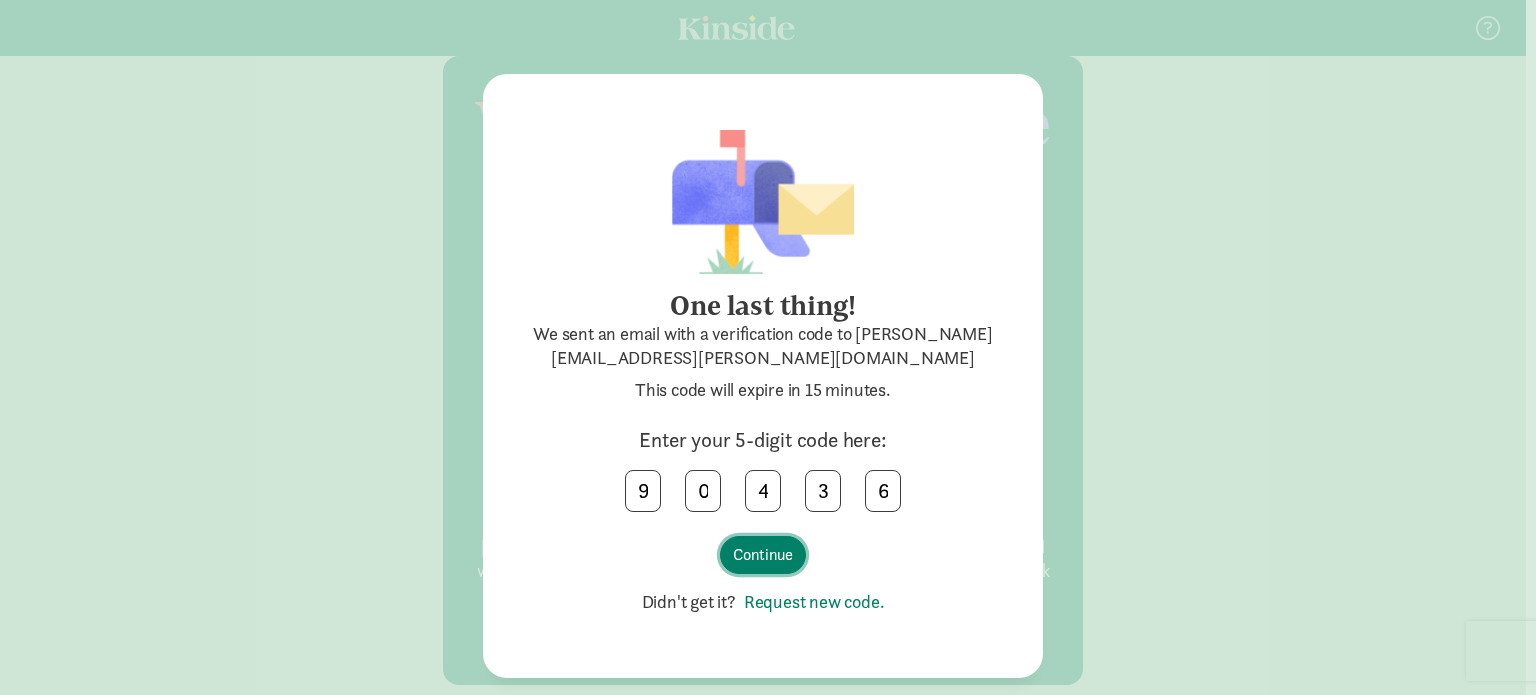 click on "Continue" at bounding box center [763, 555] 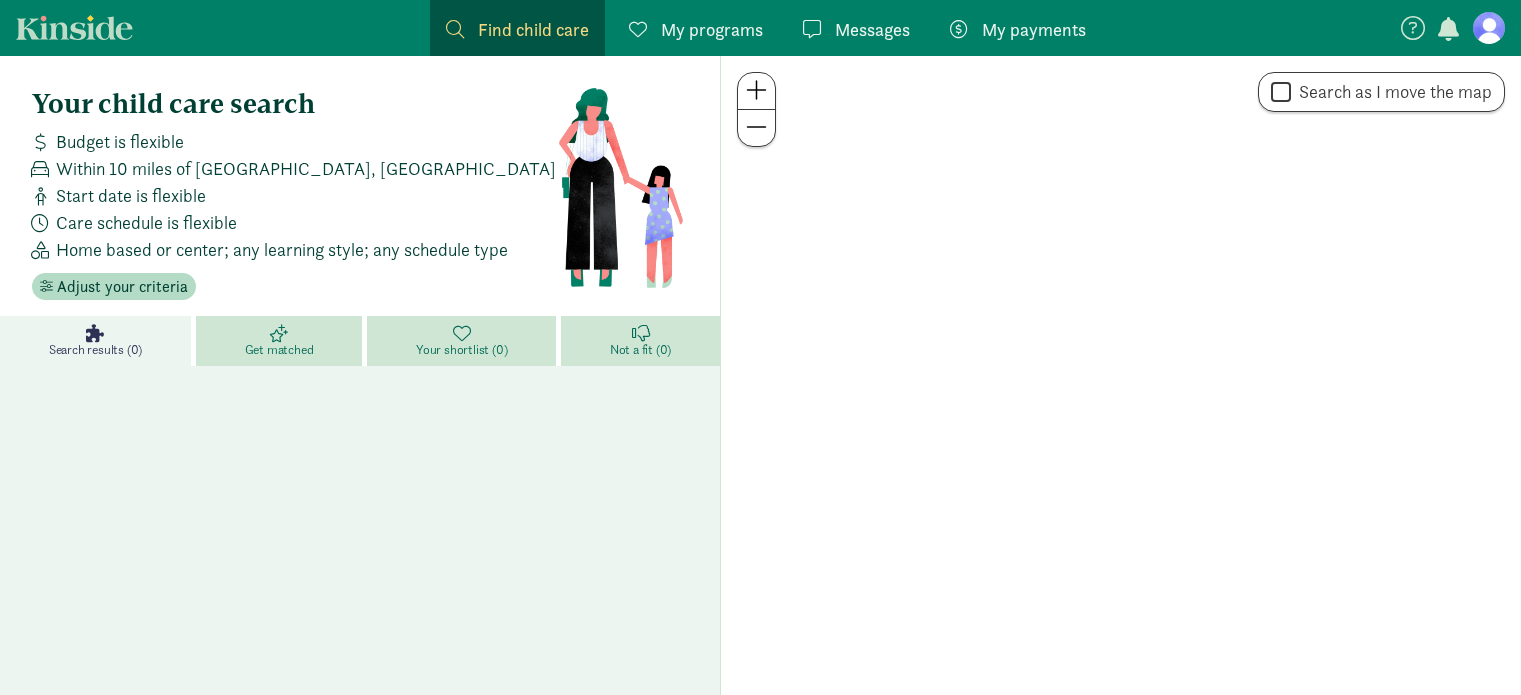 scroll, scrollTop: 0, scrollLeft: 0, axis: both 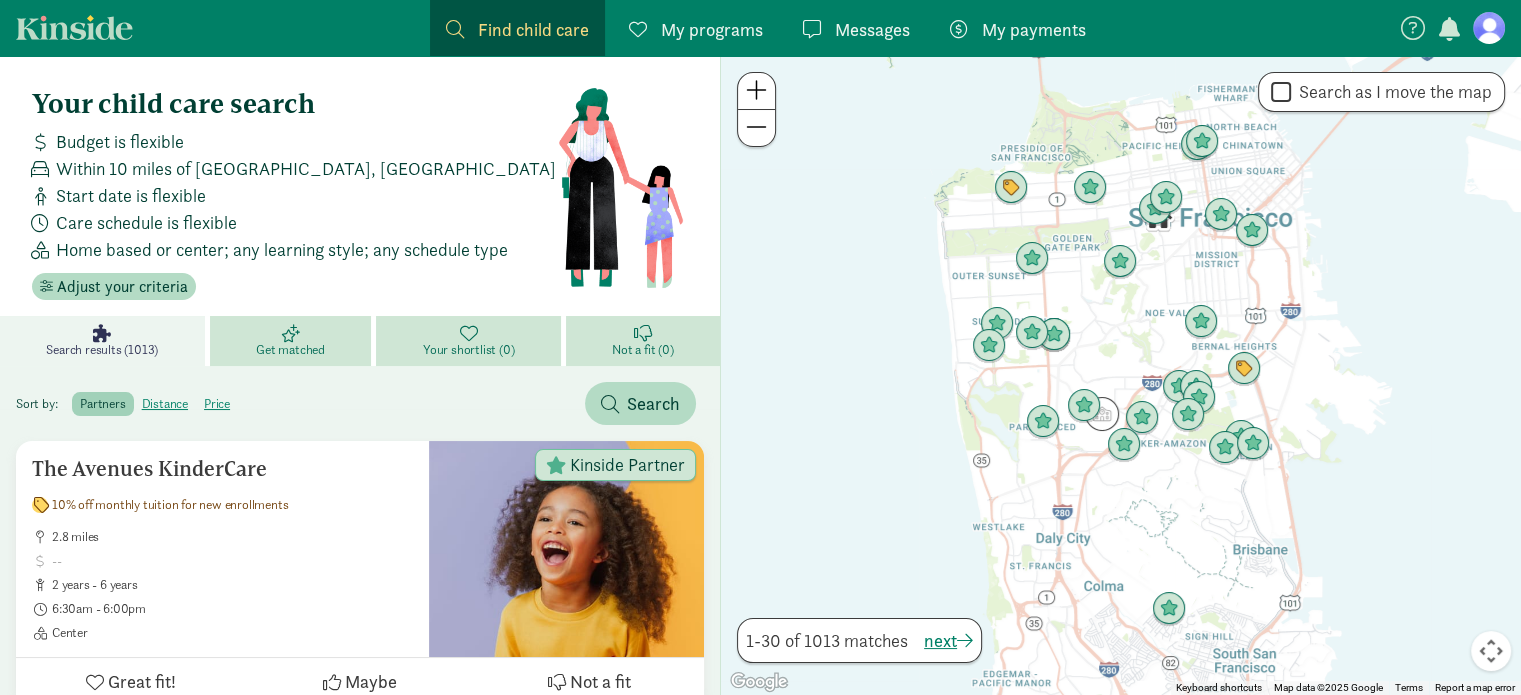 click at bounding box center (1489, 28) 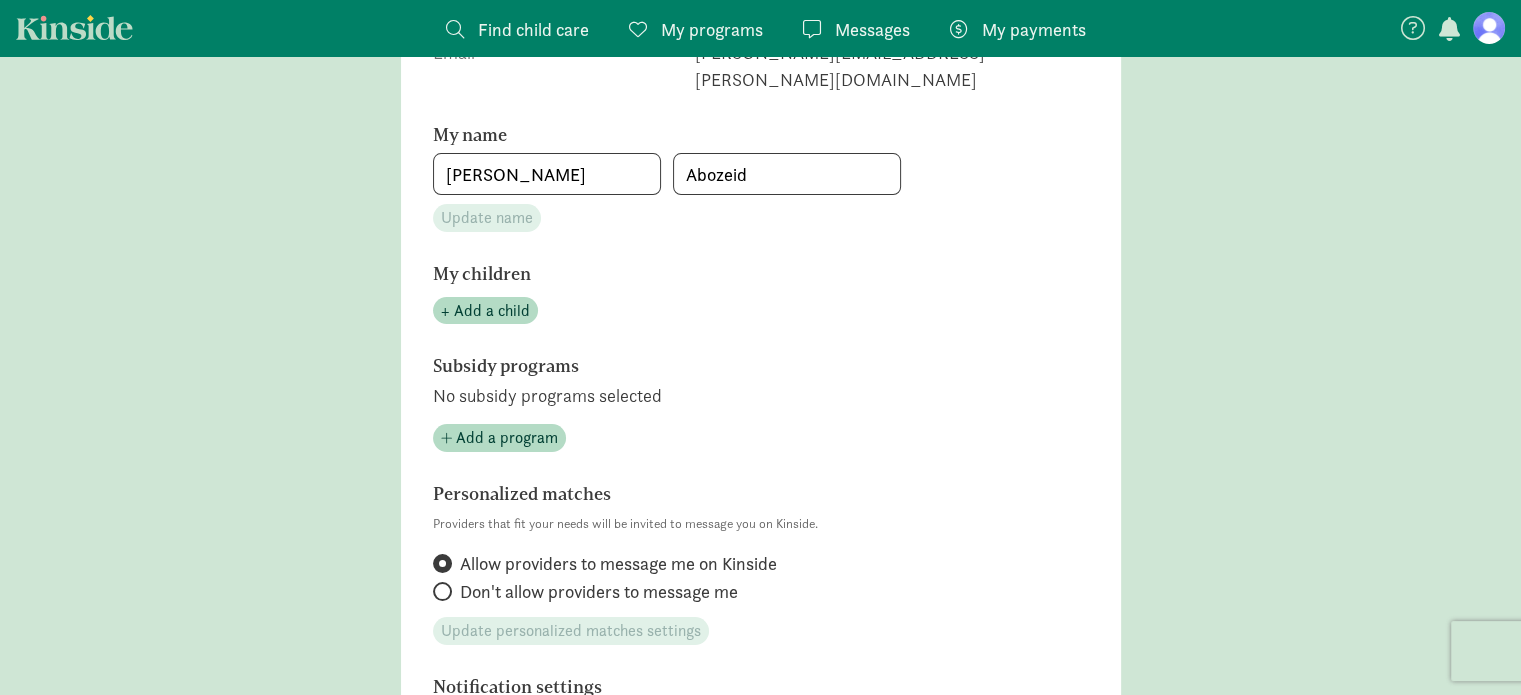 scroll, scrollTop: 0, scrollLeft: 0, axis: both 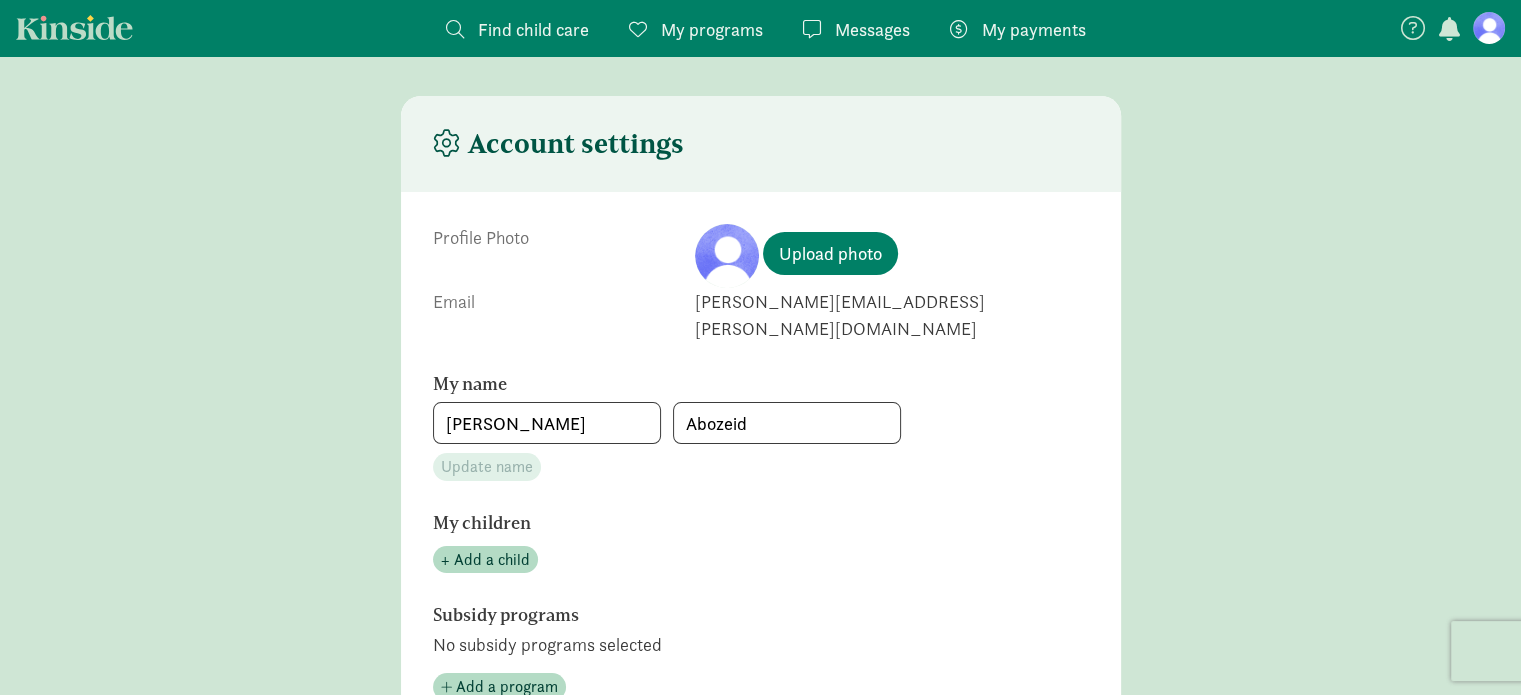 click on "Find child care" at bounding box center (533, 29) 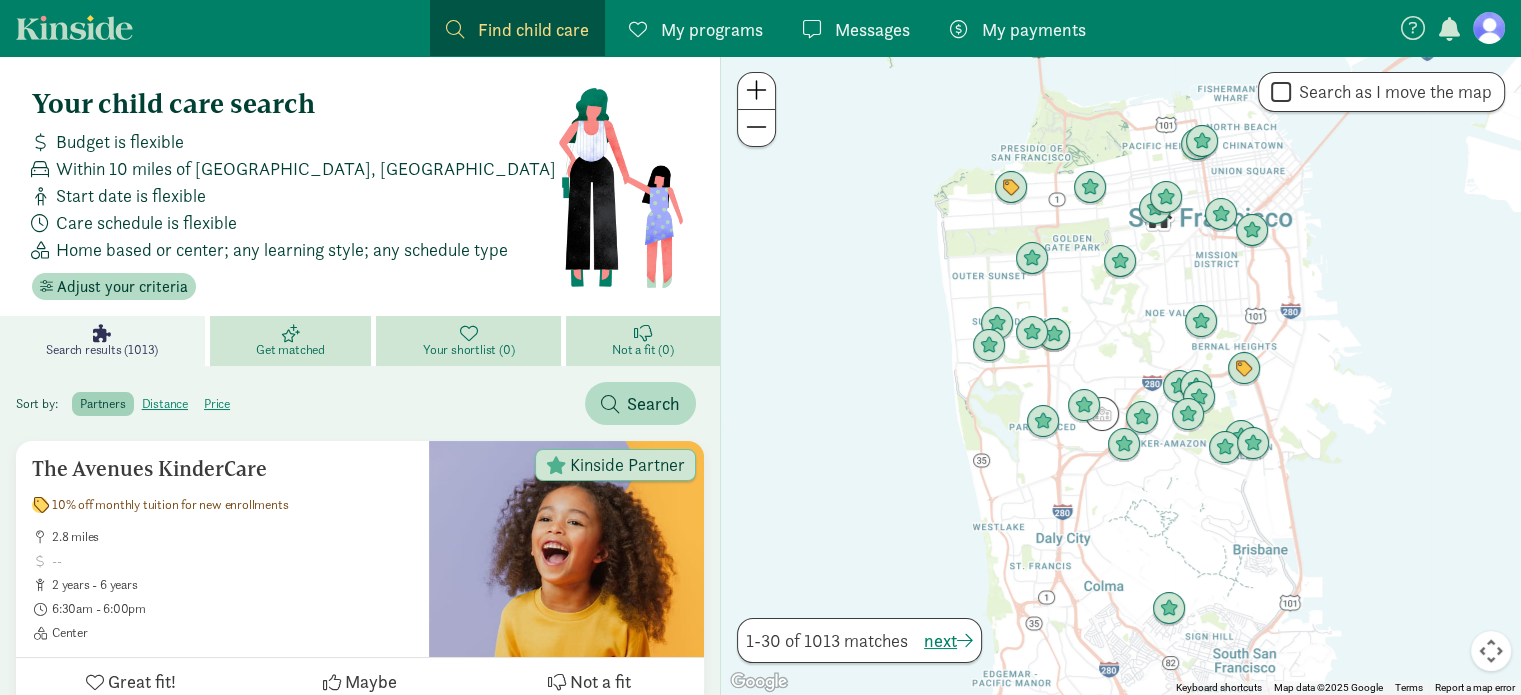 click at bounding box center (756, 127) 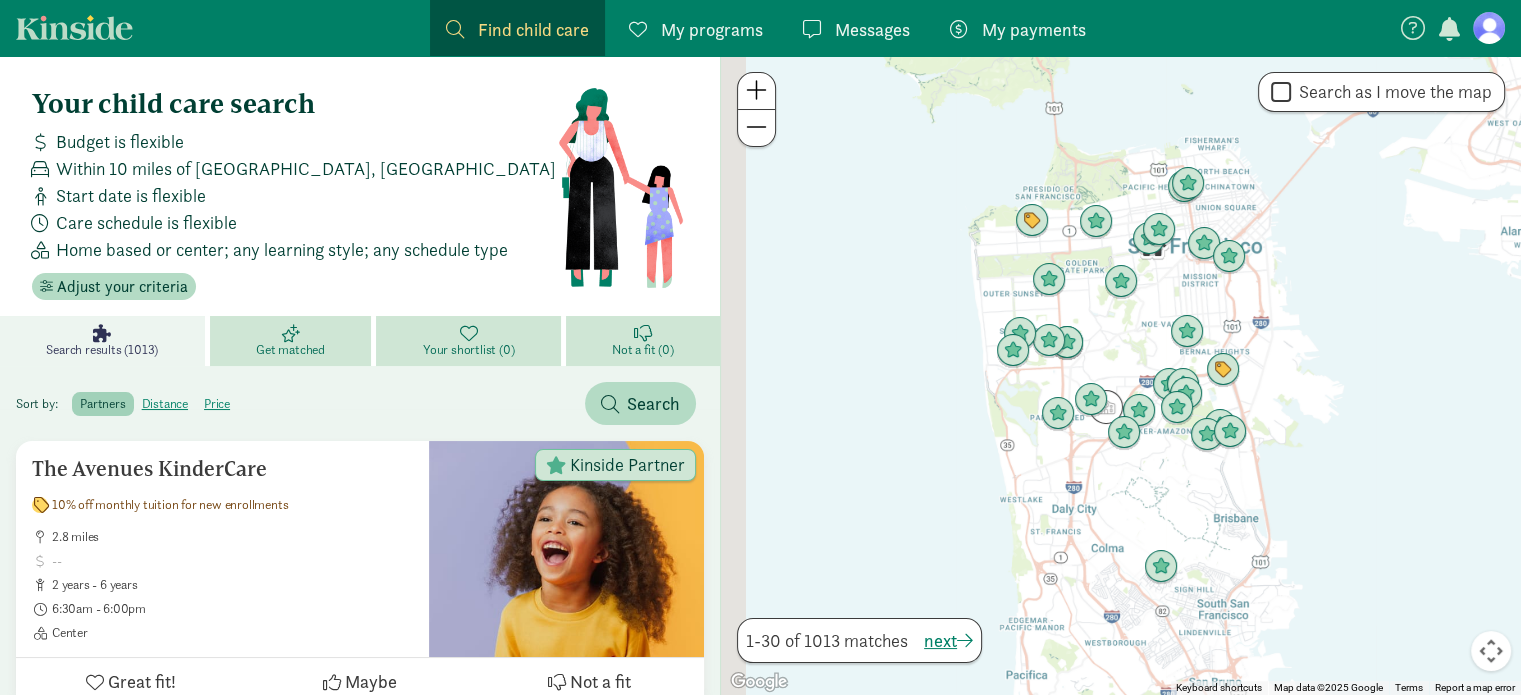 click at bounding box center [756, 127] 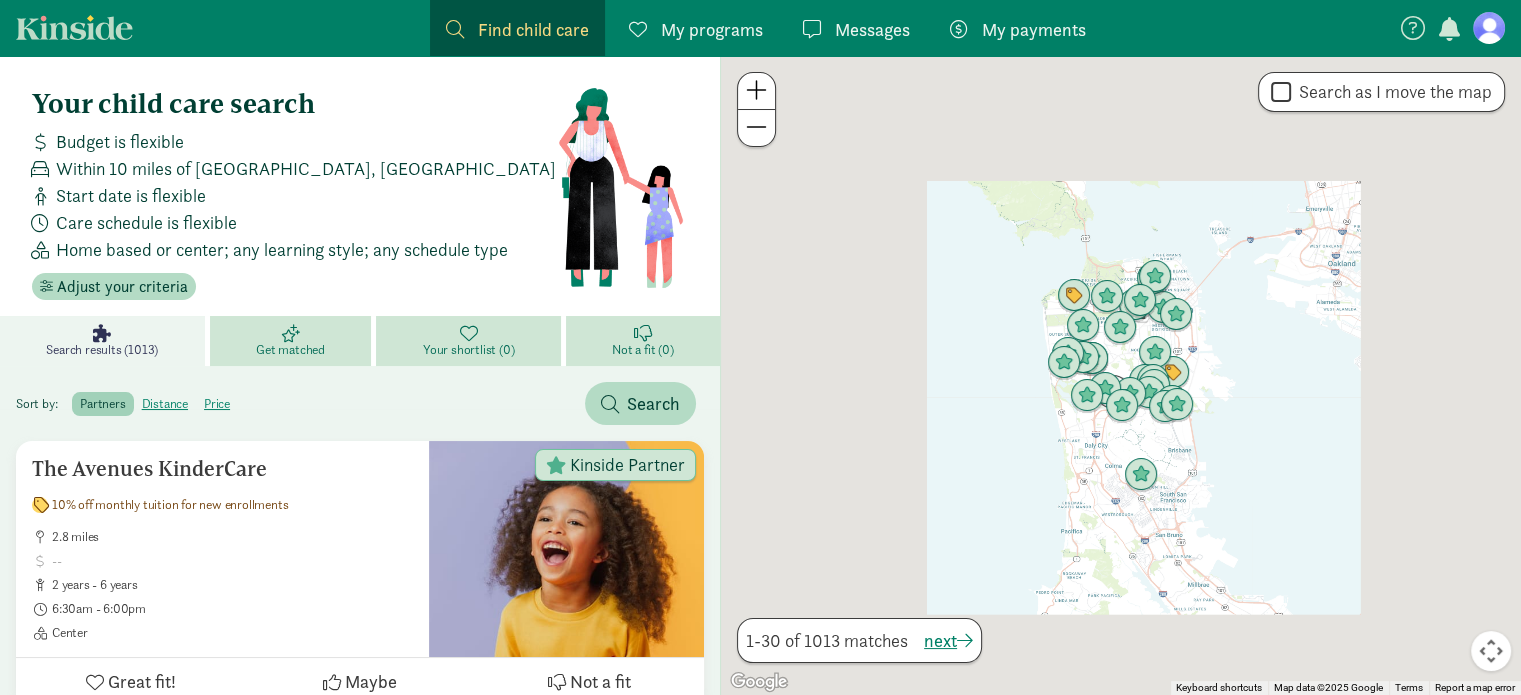 click at bounding box center [756, 127] 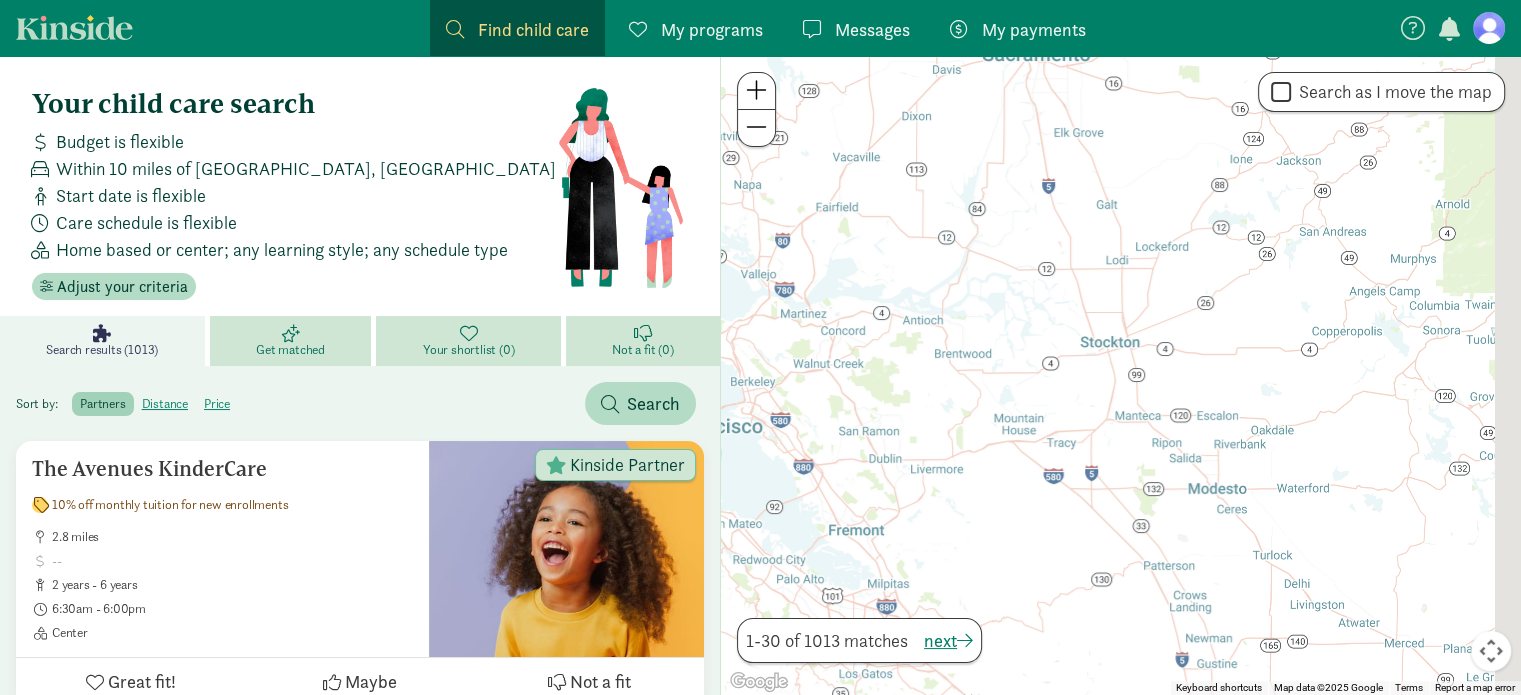 drag, startPoint x: 1360, startPoint y: 359, endPoint x: 909, endPoint y: 428, distance: 456.24774 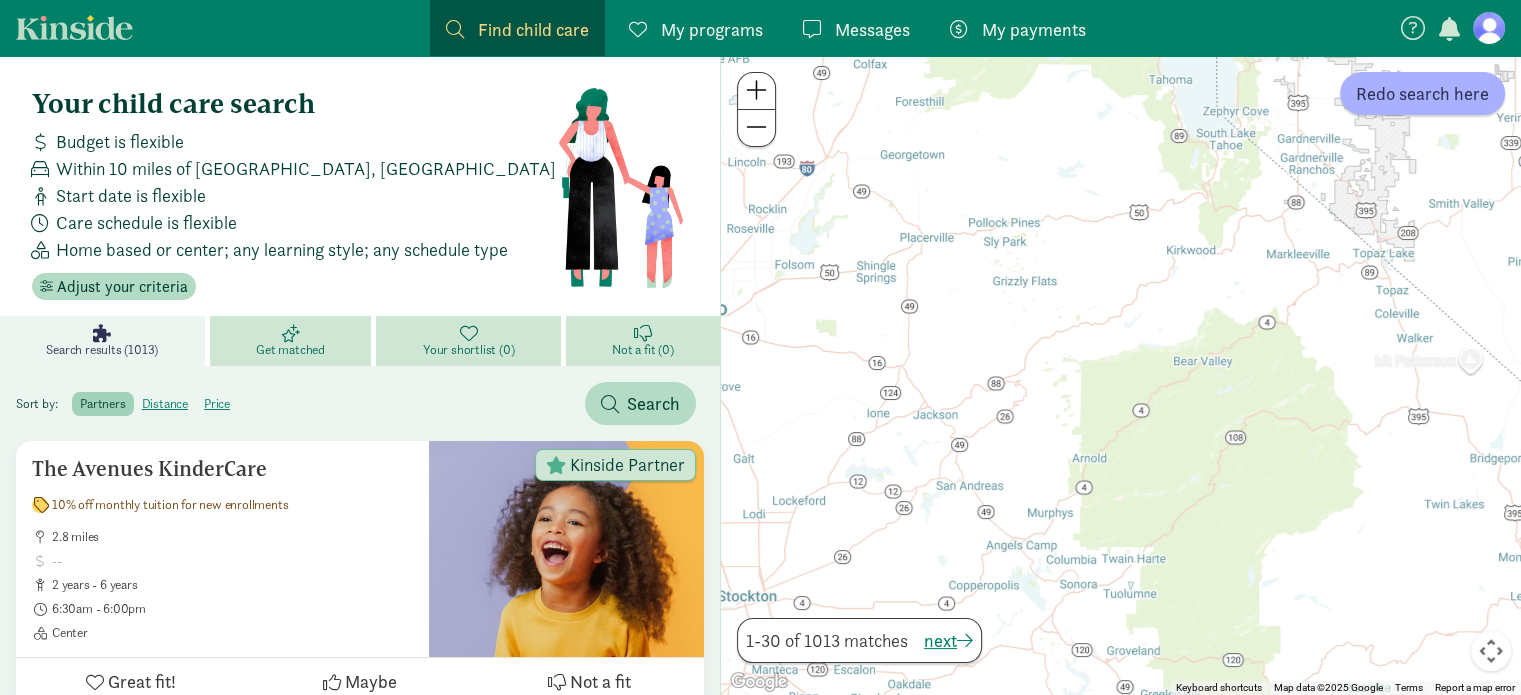 drag, startPoint x: 1240, startPoint y: 299, endPoint x: 857, endPoint y: 592, distance: 482.22195 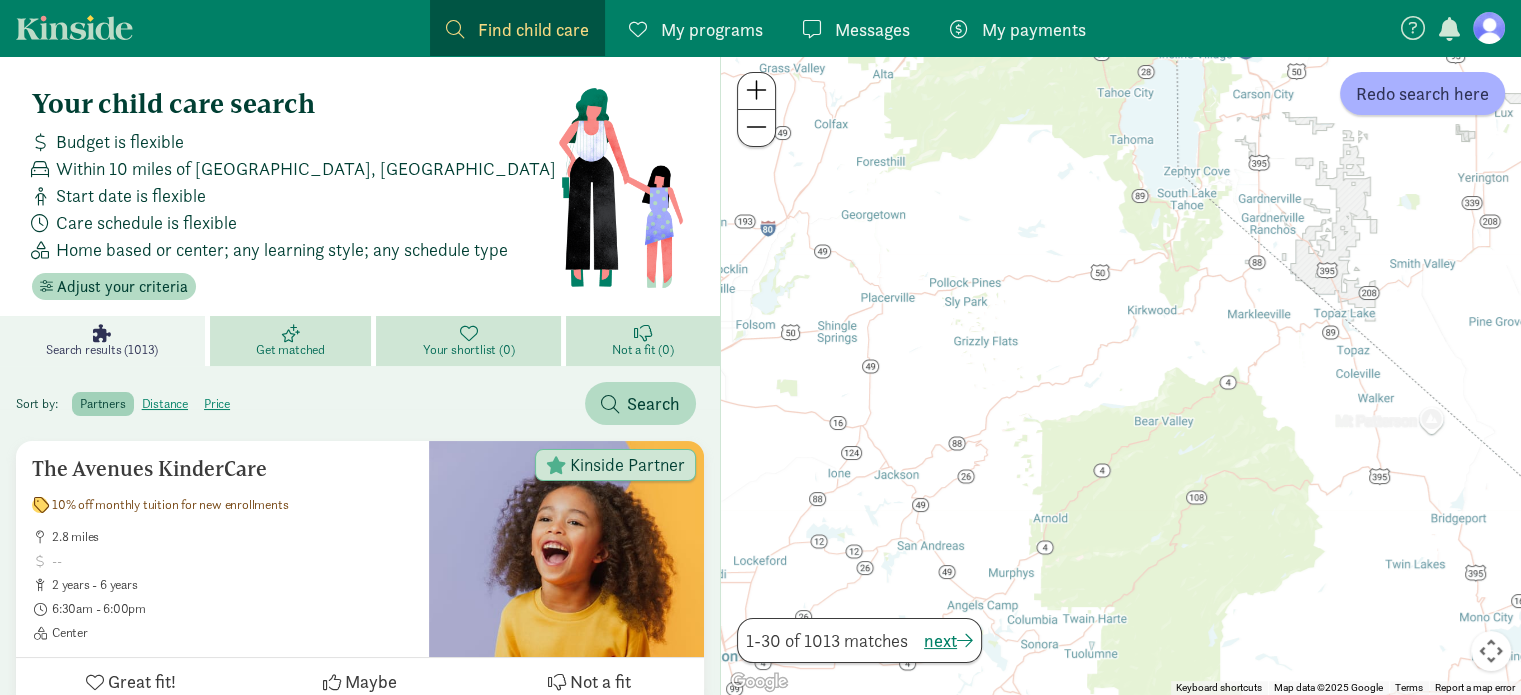 click at bounding box center [756, 127] 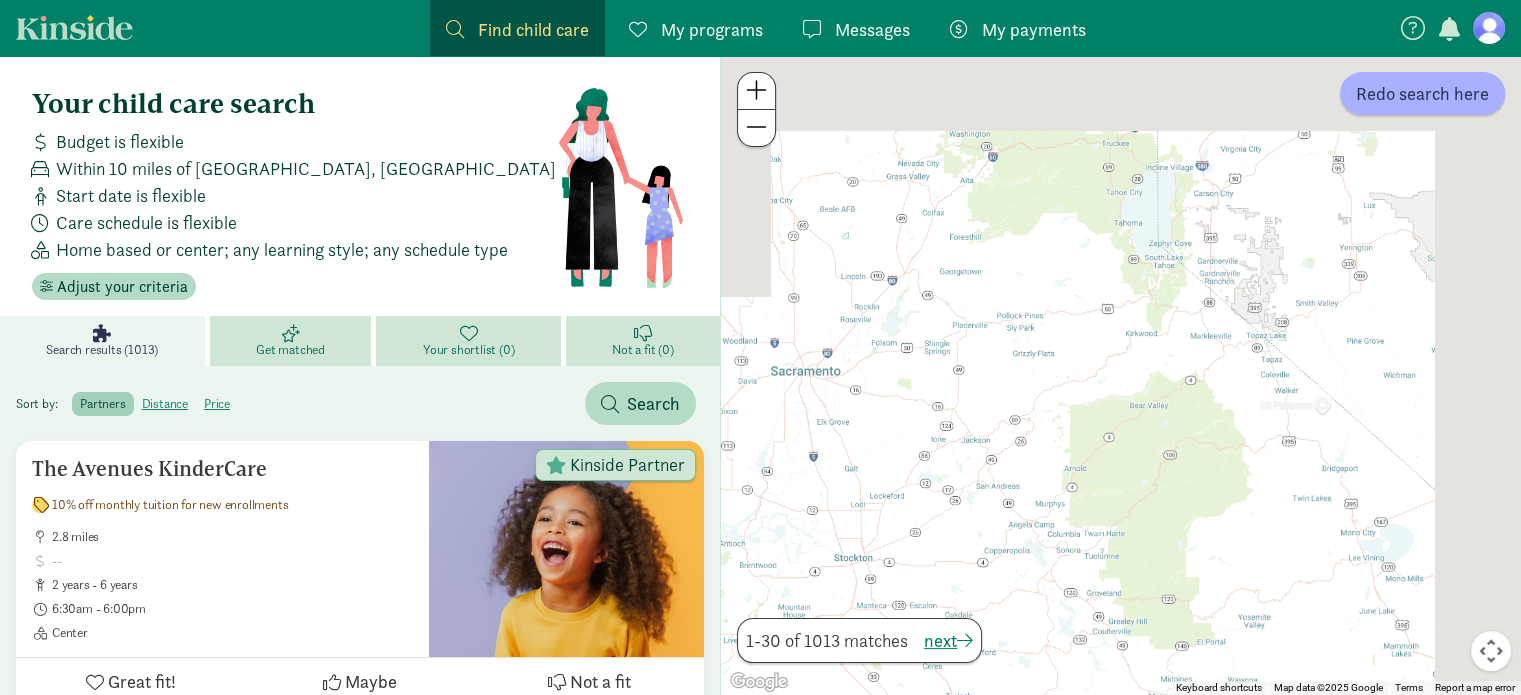 click at bounding box center [756, 127] 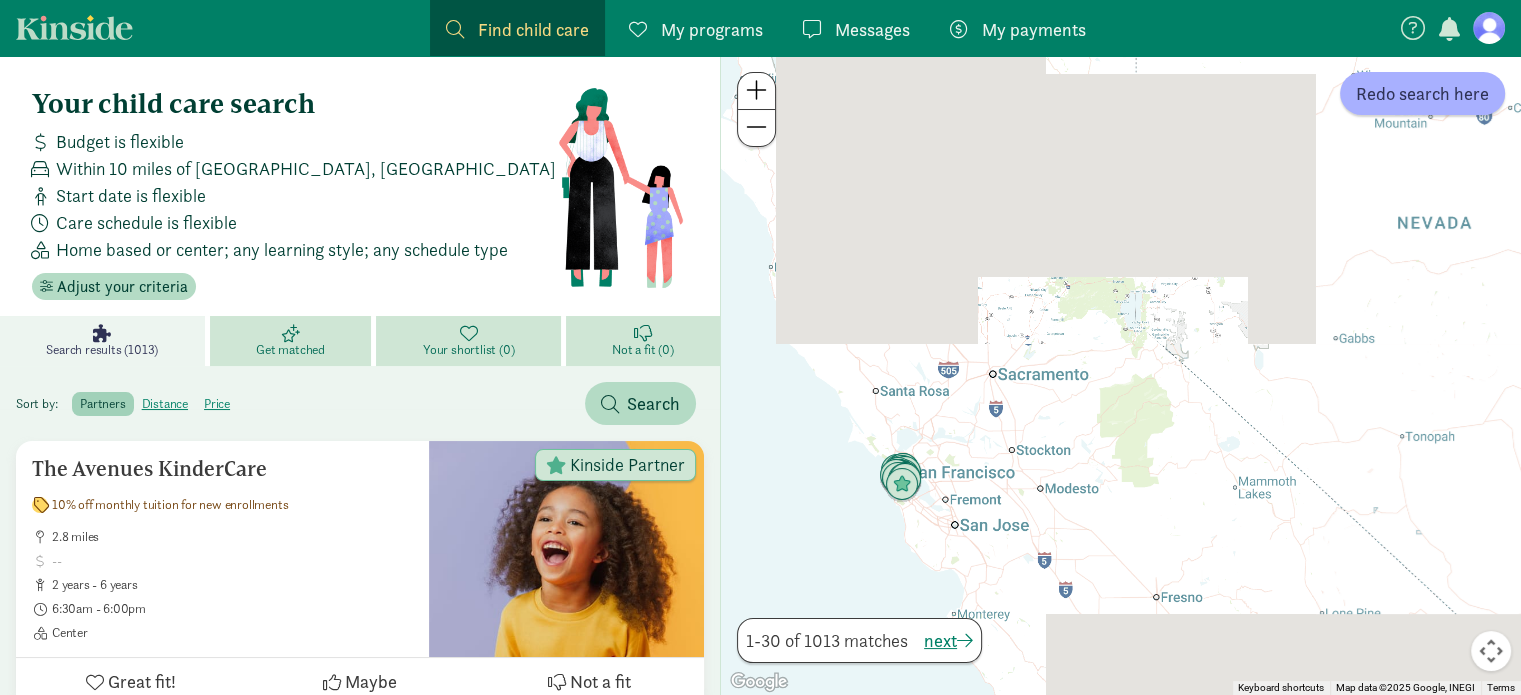 click at bounding box center [756, 127] 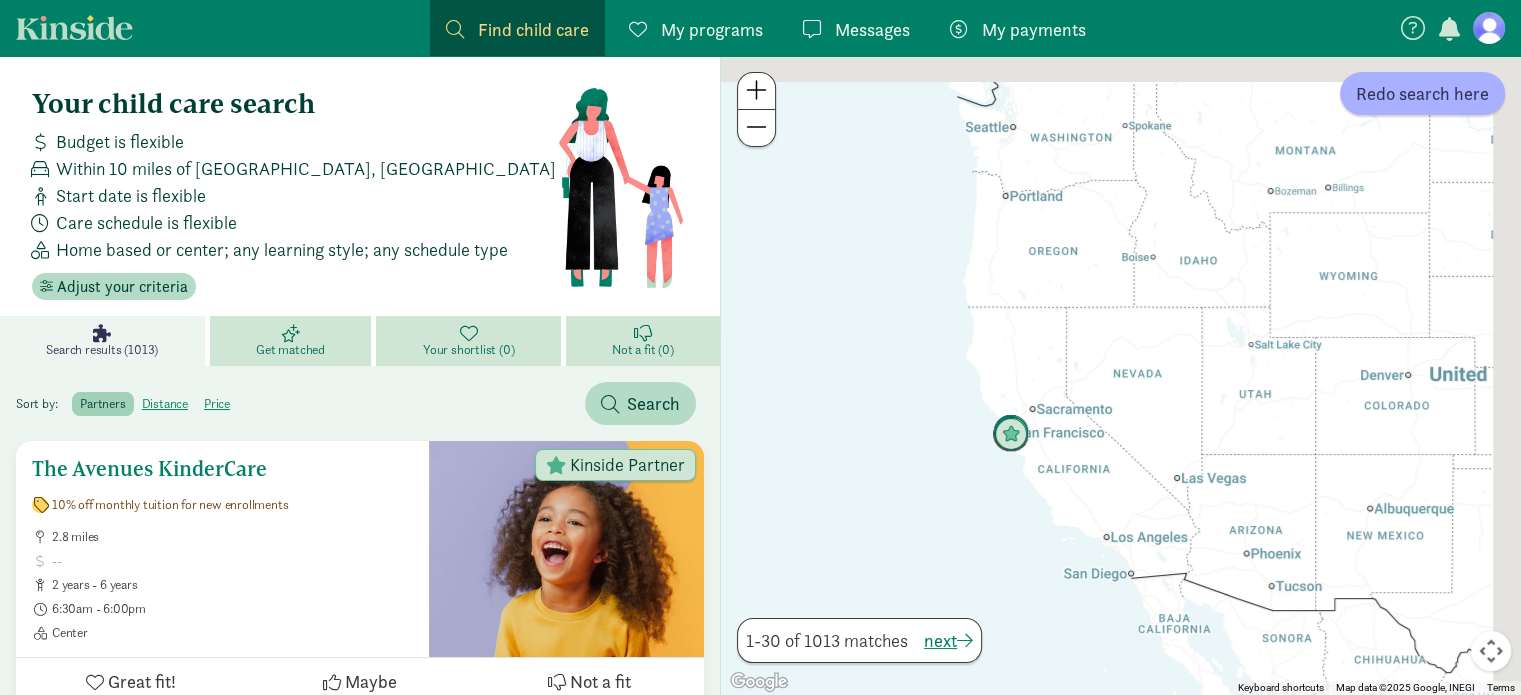 drag, startPoint x: 1211, startPoint y: 275, endPoint x: 688, endPoint y: 511, distance: 573.7813 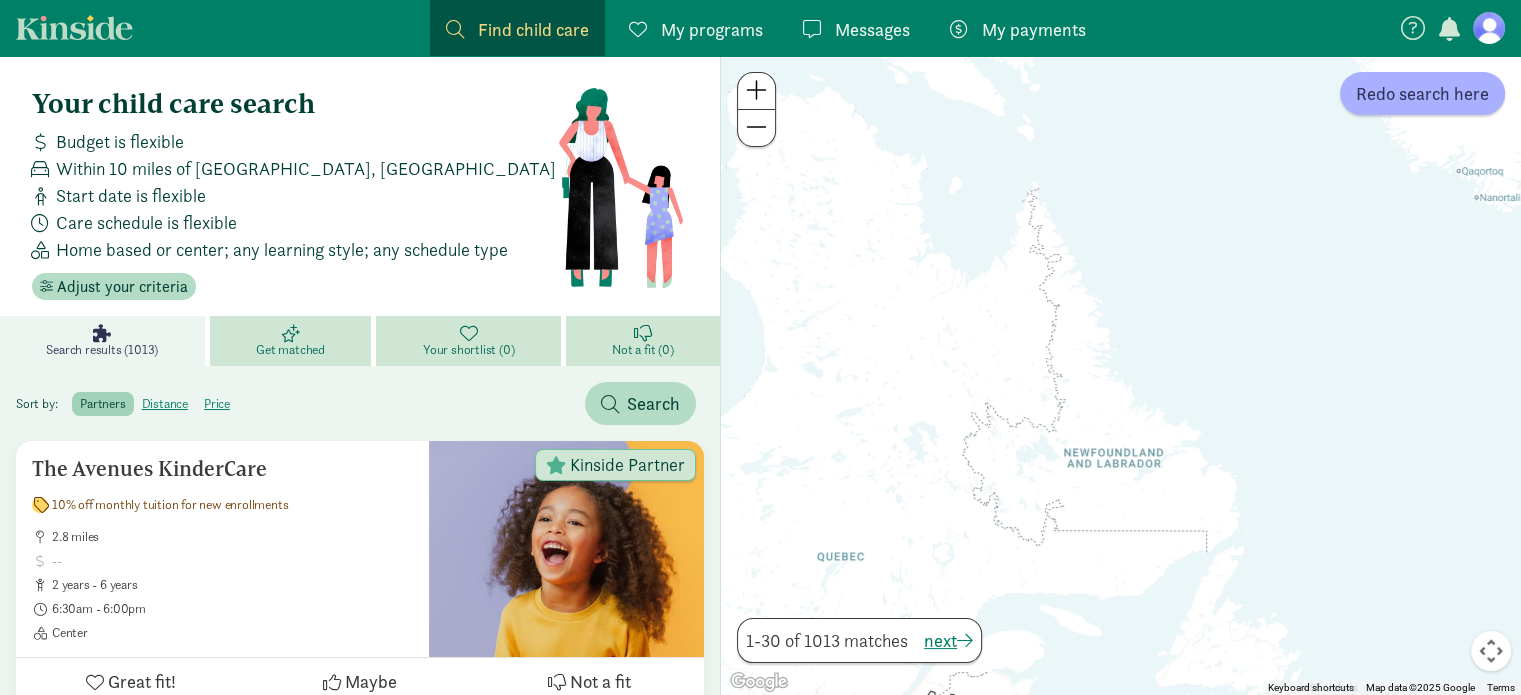 click on "My payments" at bounding box center [1034, 29] 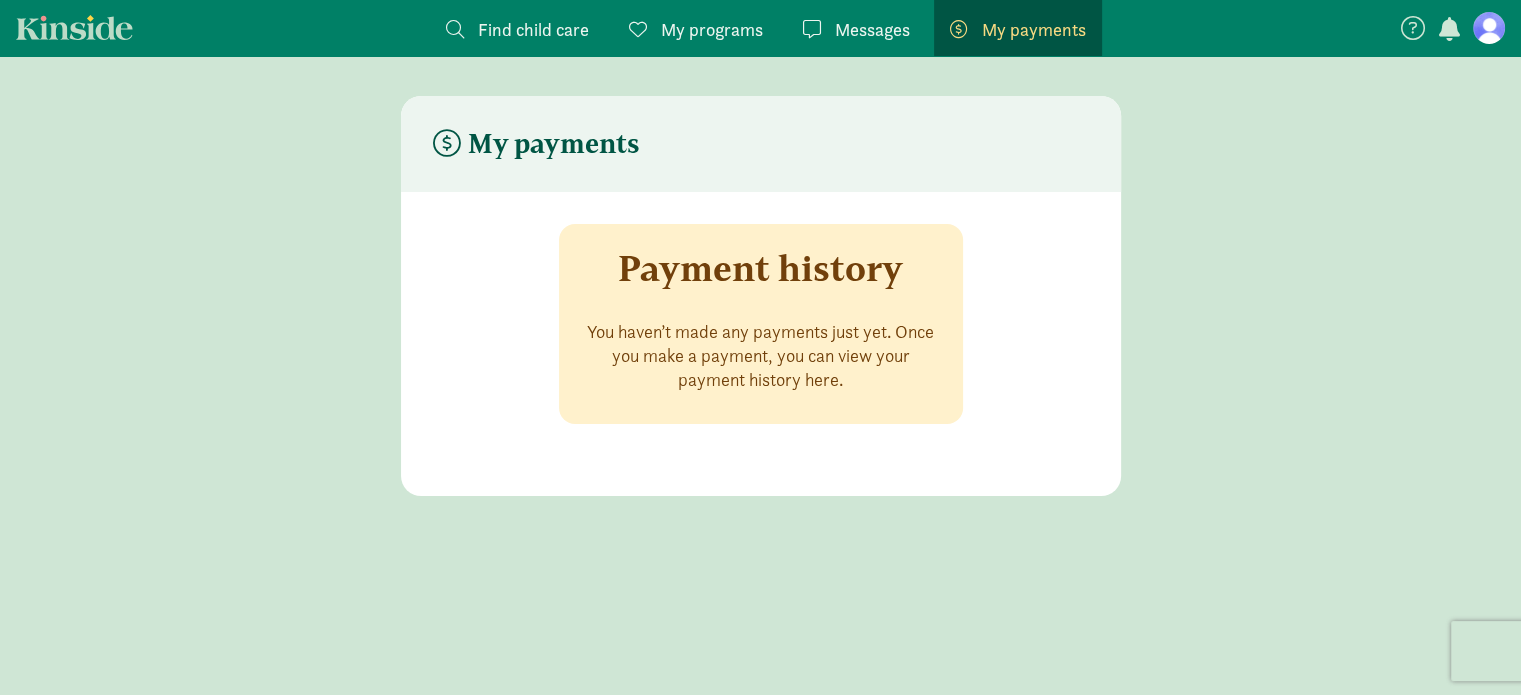 click on "Find child care" at bounding box center (533, 29) 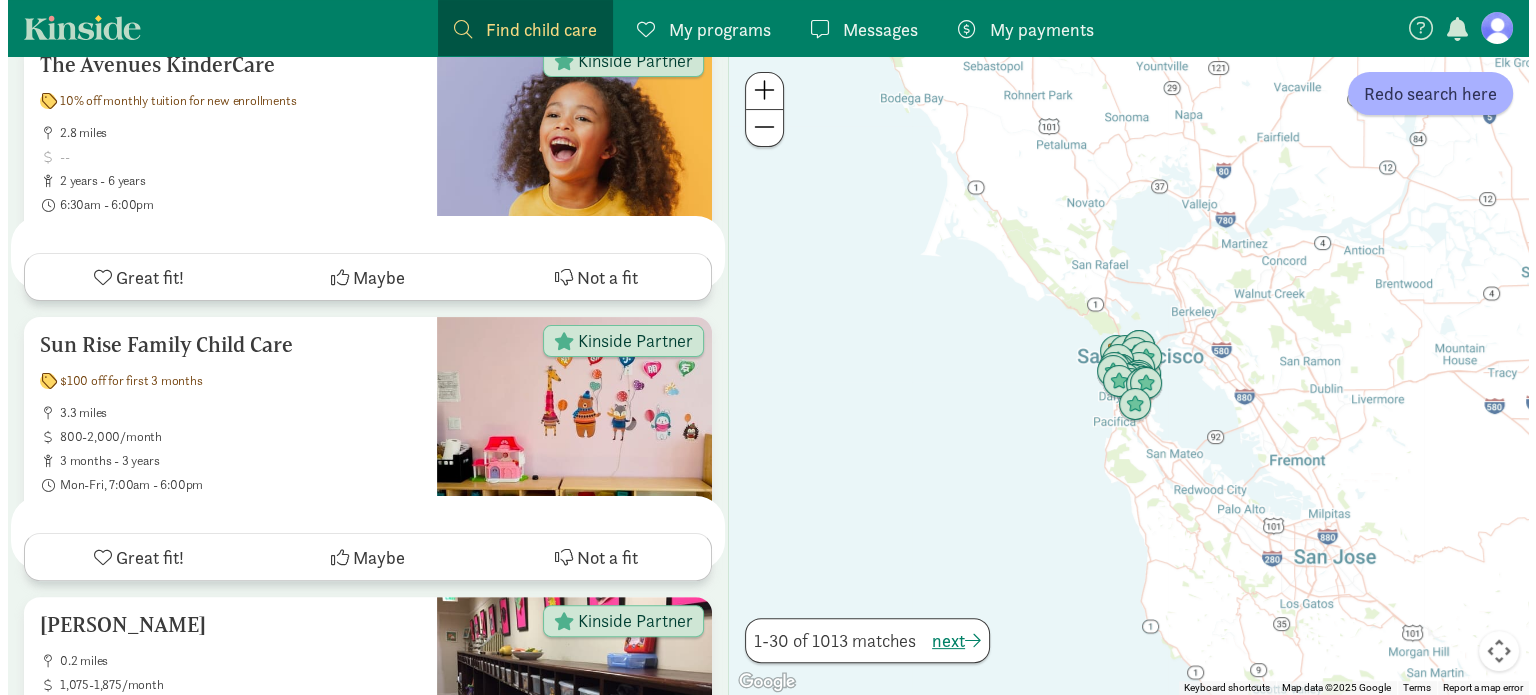 scroll, scrollTop: 0, scrollLeft: 0, axis: both 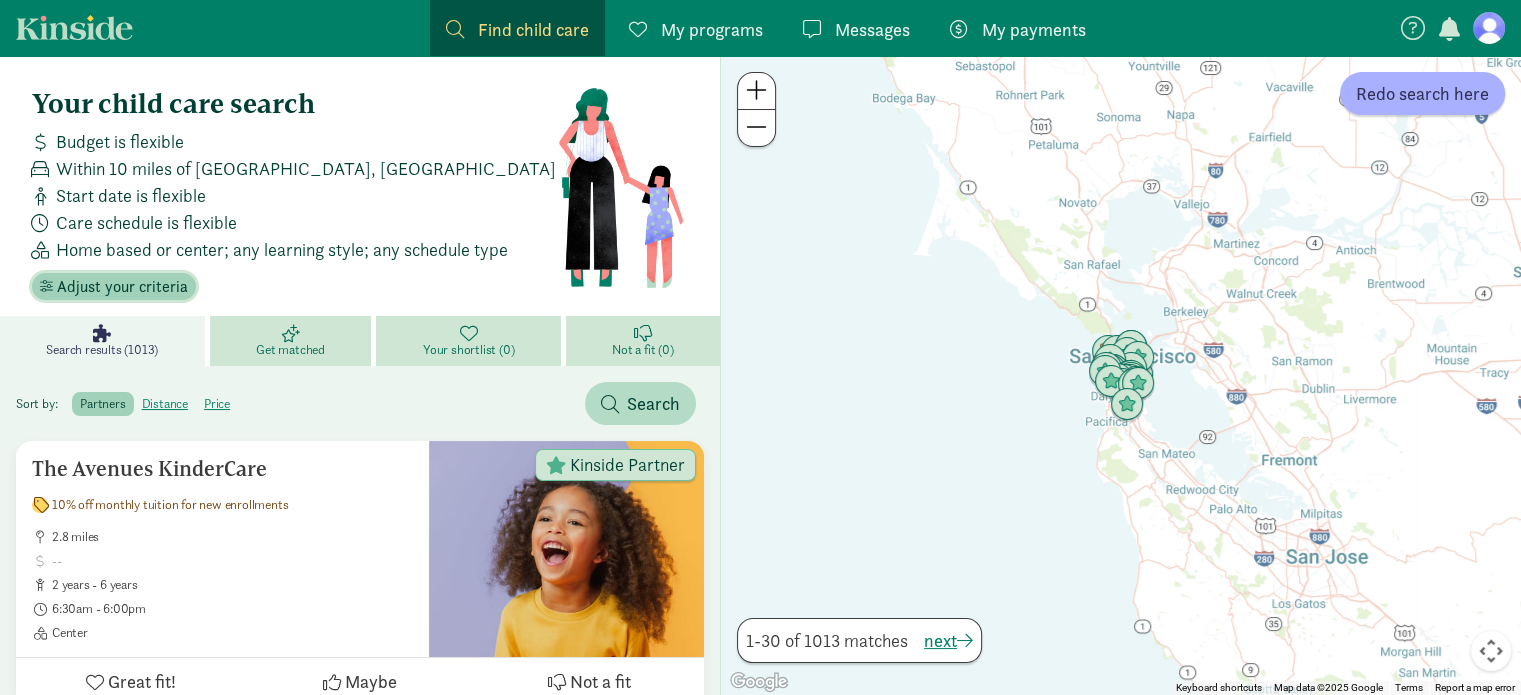 click on "Adjust your criteria" at bounding box center [122, 287] 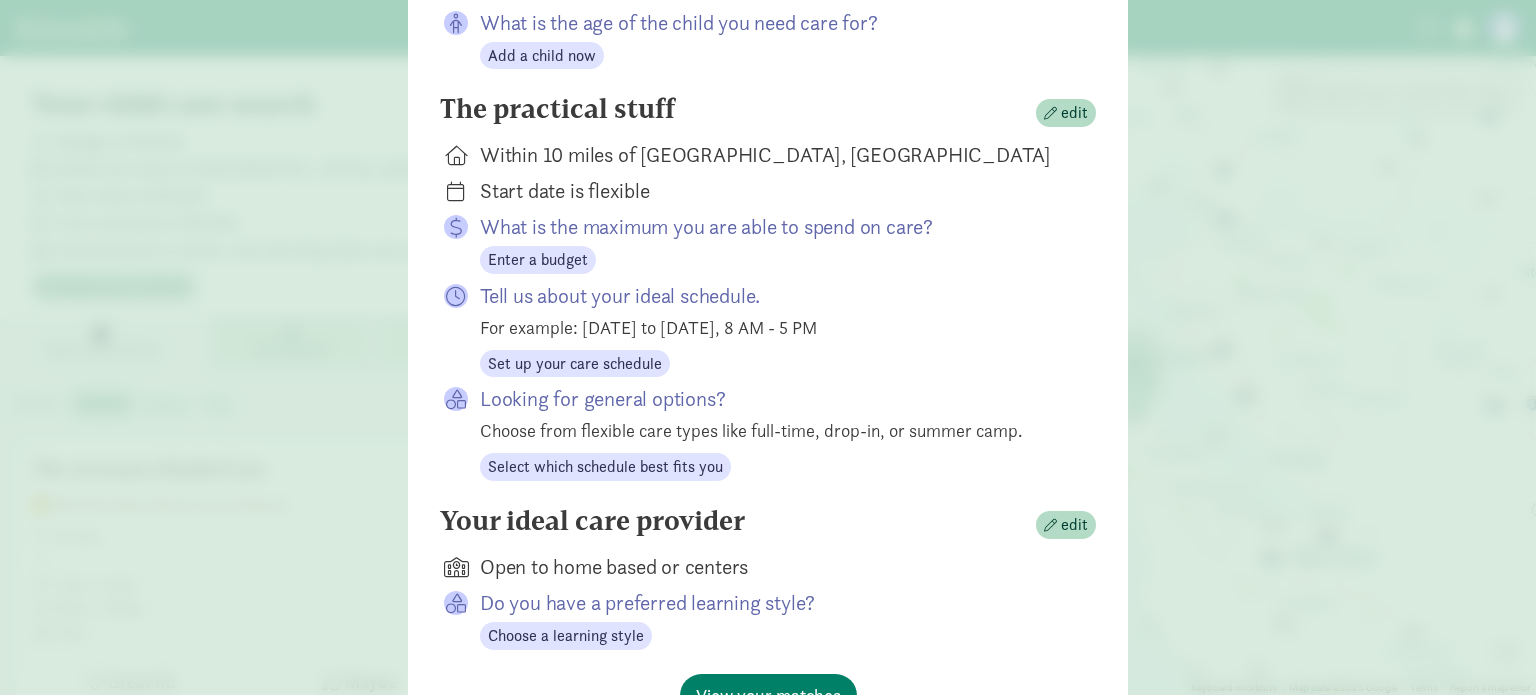 scroll, scrollTop: 259, scrollLeft: 0, axis: vertical 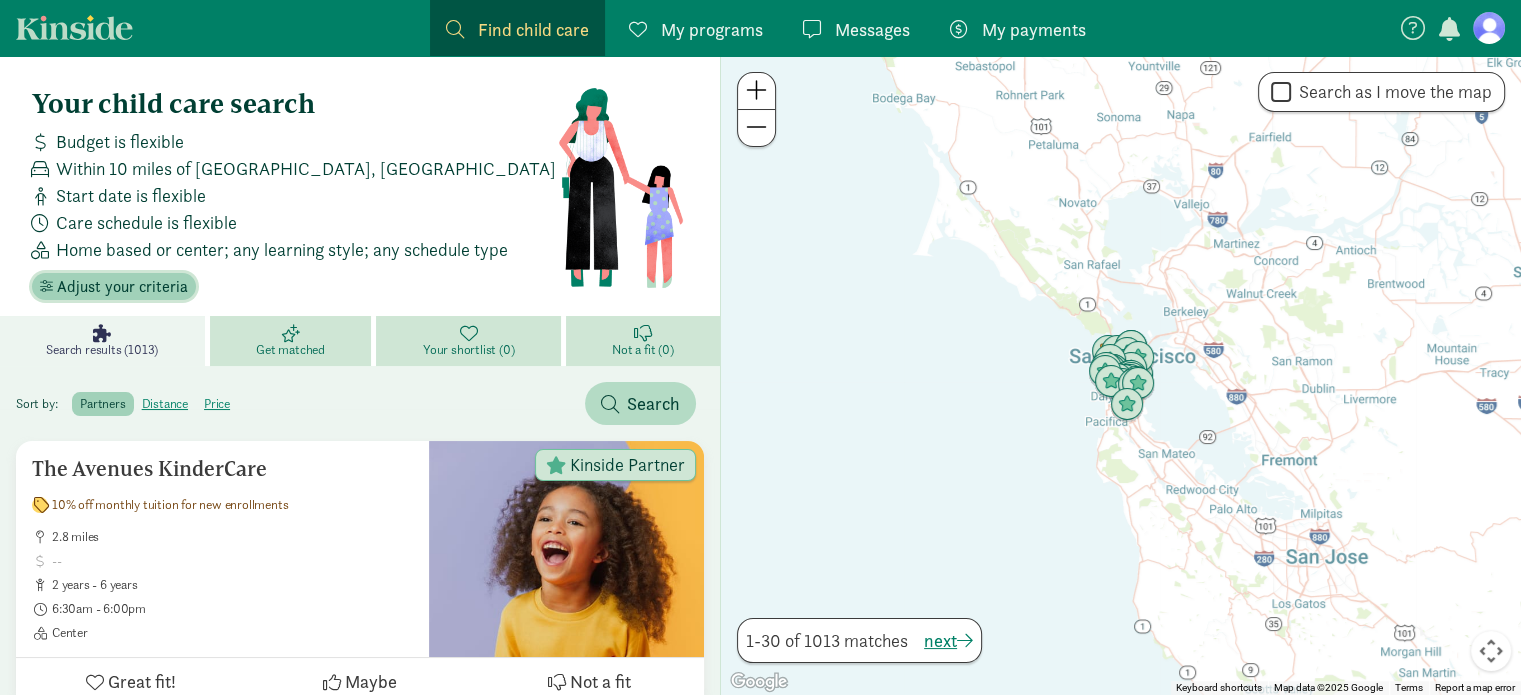 click on "Adjust your criteria" at bounding box center [122, 287] 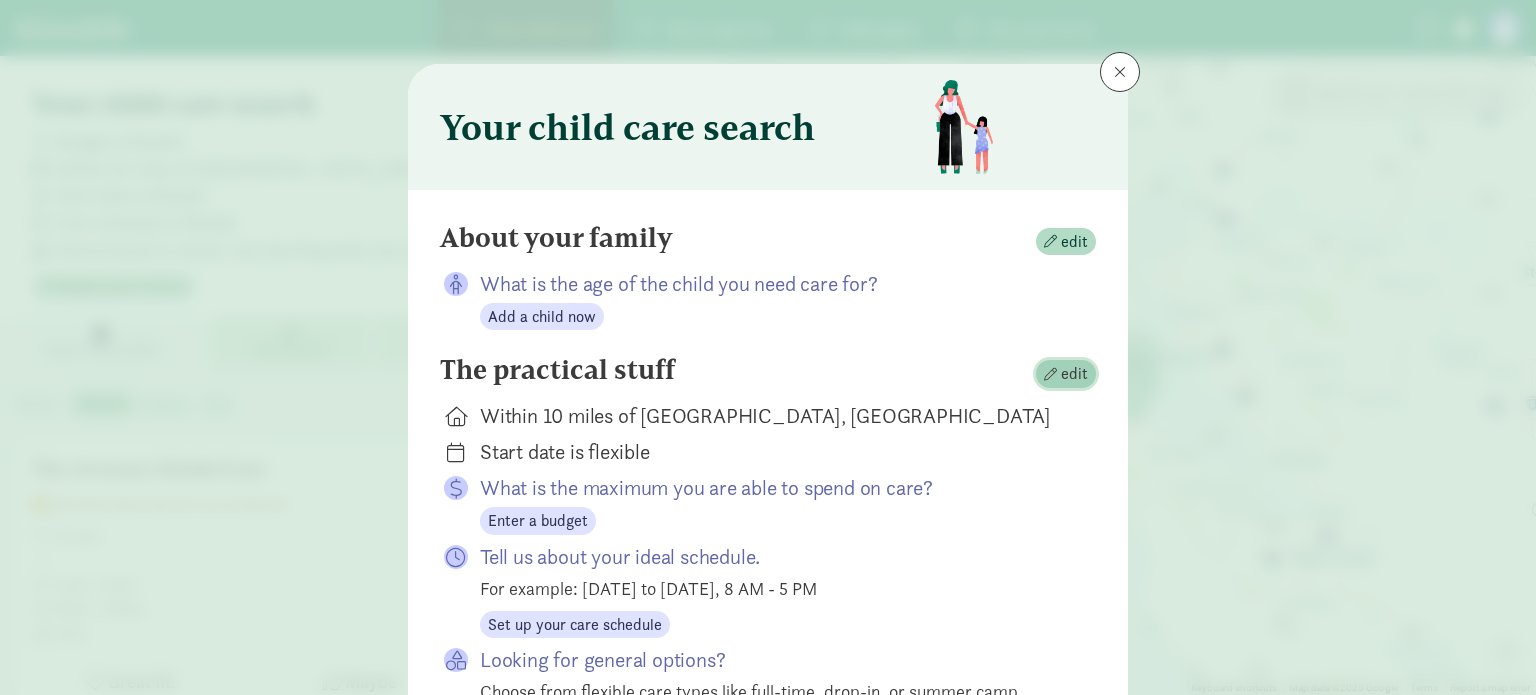 click on "edit" at bounding box center [1074, 374] 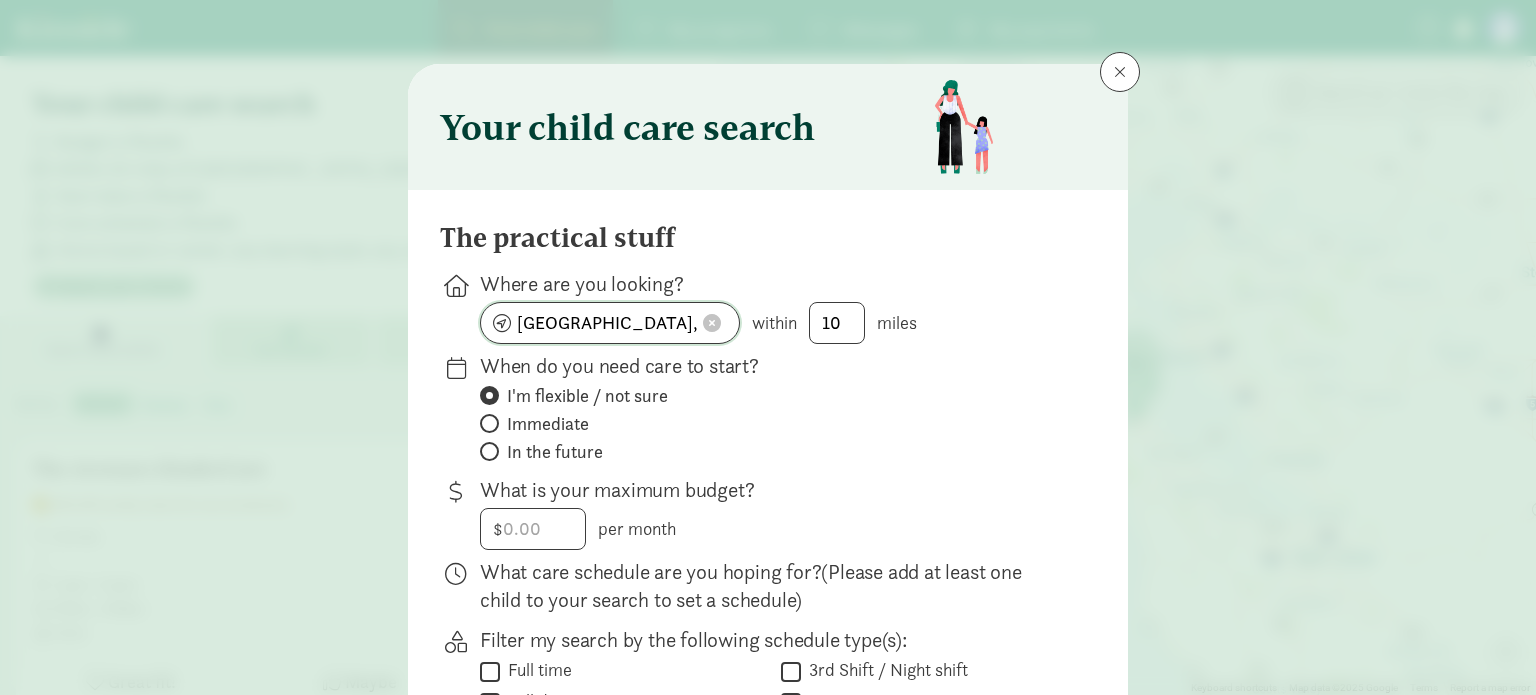 click on "[GEOGRAPHIC_DATA], [GEOGRAPHIC_DATA]" 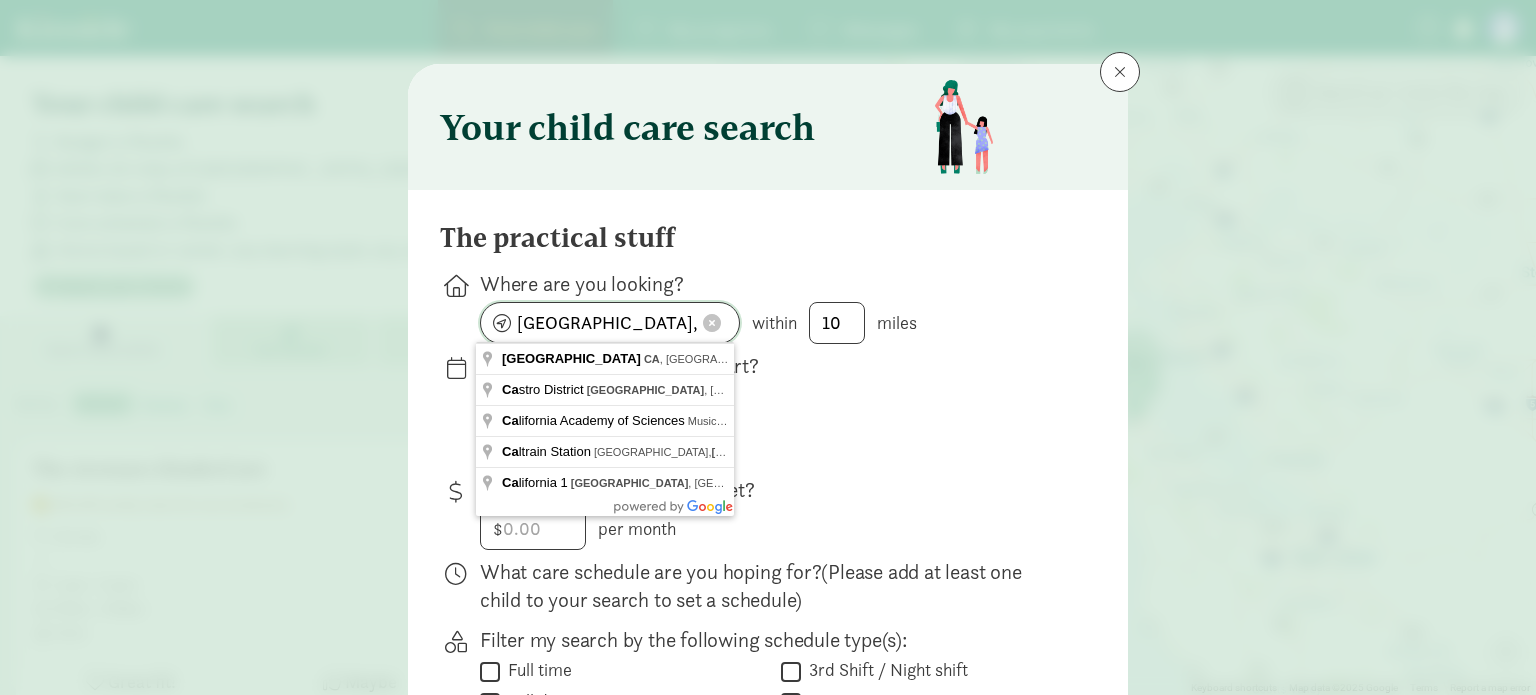 click on "[GEOGRAPHIC_DATA], [GEOGRAPHIC_DATA]" 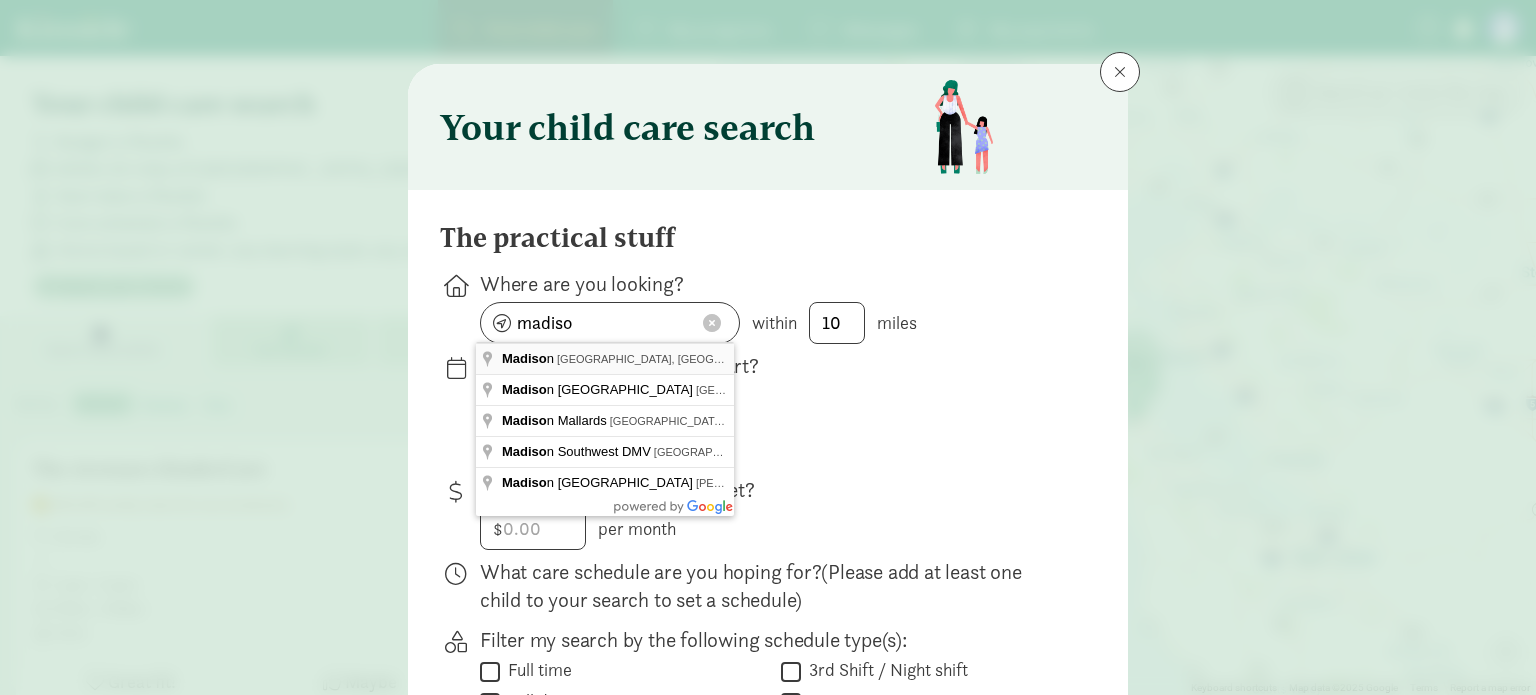 type on "[GEOGRAPHIC_DATA], [GEOGRAPHIC_DATA], [GEOGRAPHIC_DATA]" 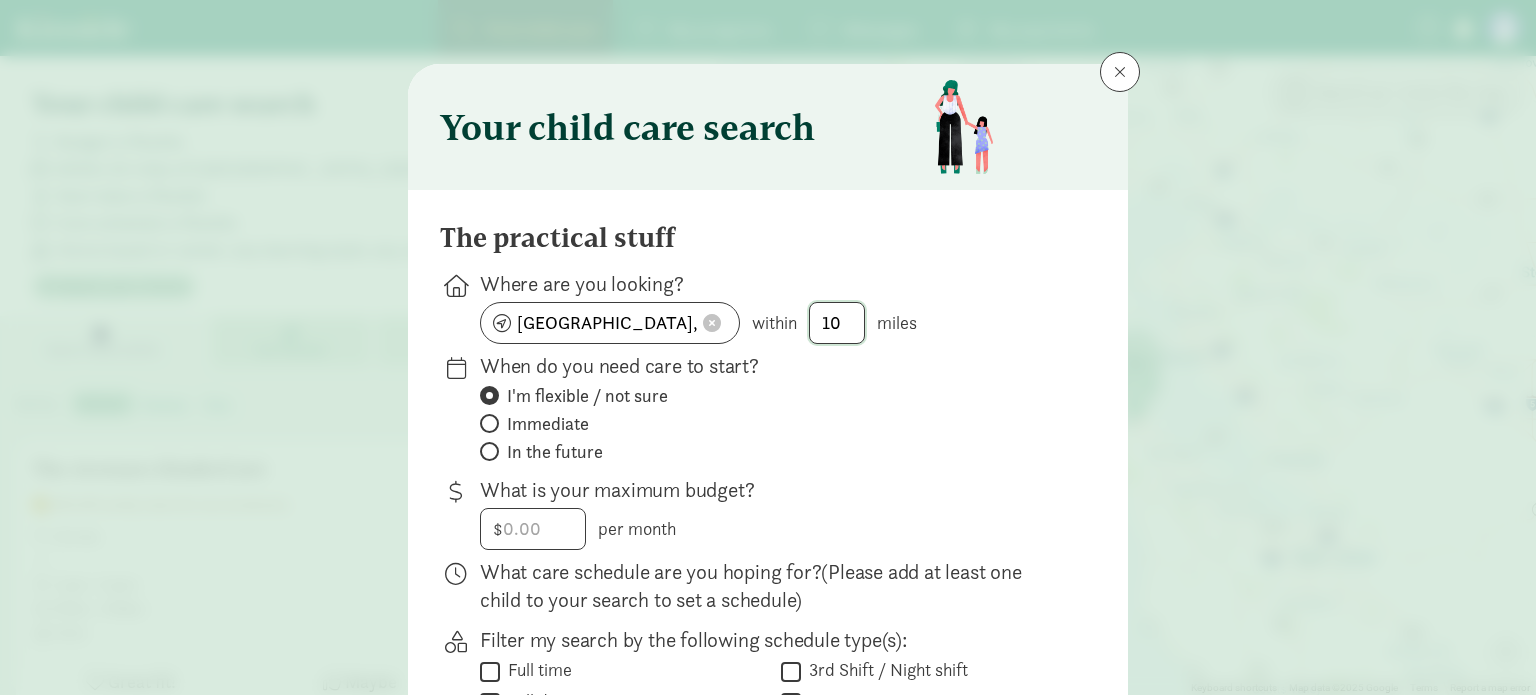 click on "10" 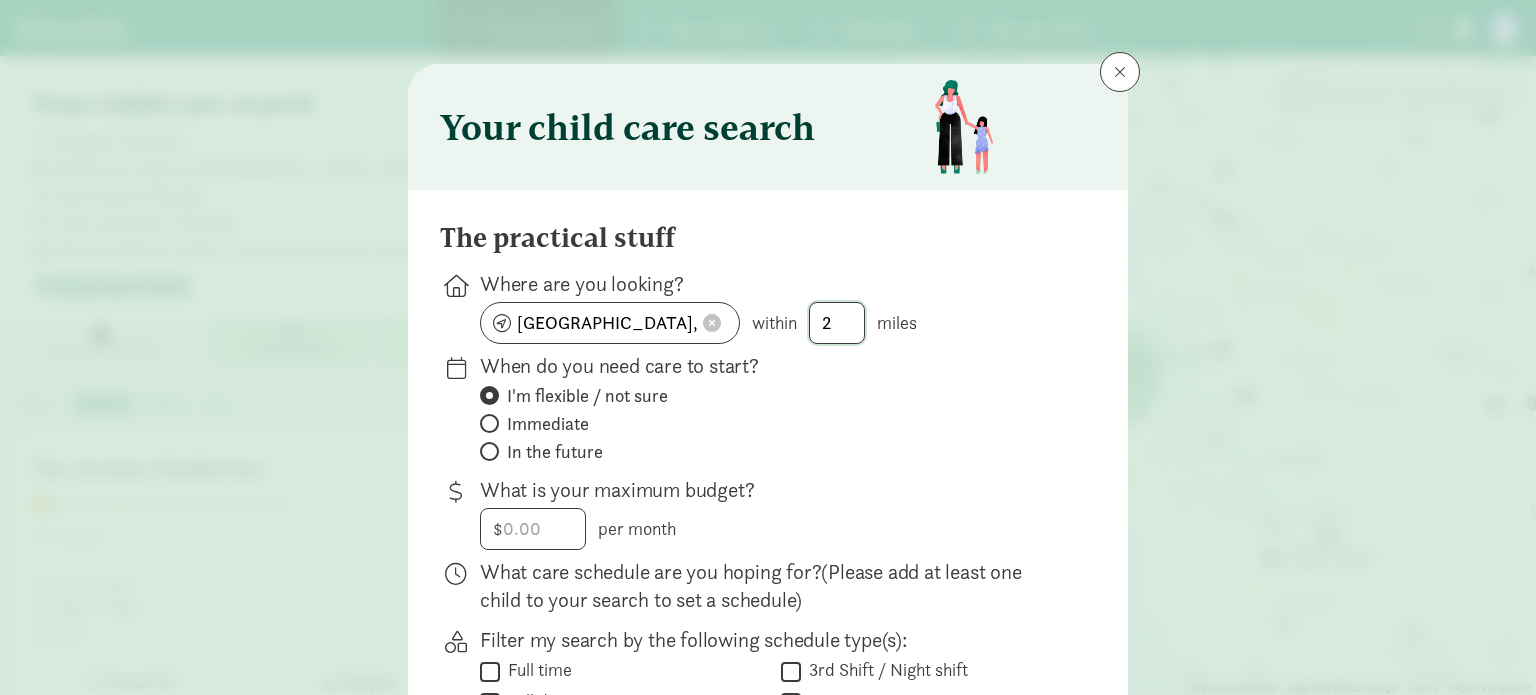 type on "20" 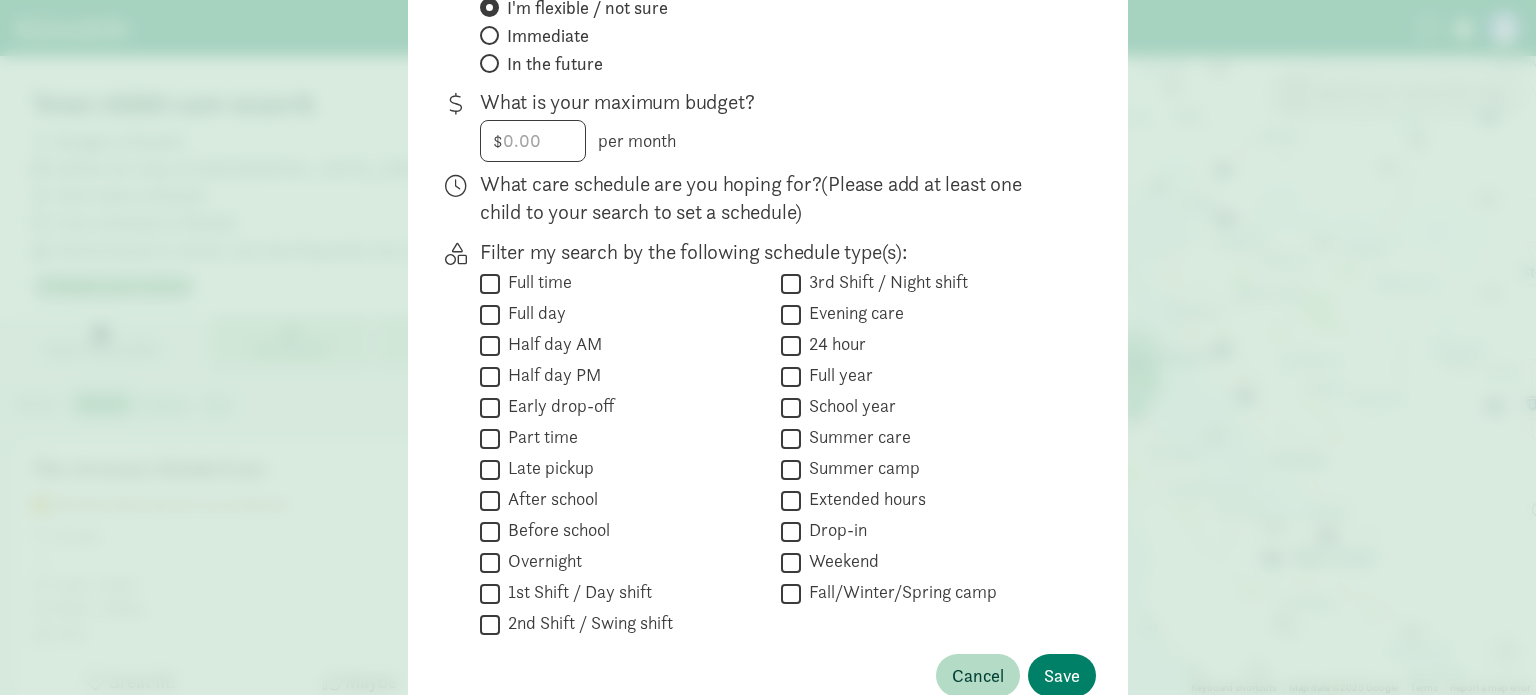scroll, scrollTop: 426, scrollLeft: 0, axis: vertical 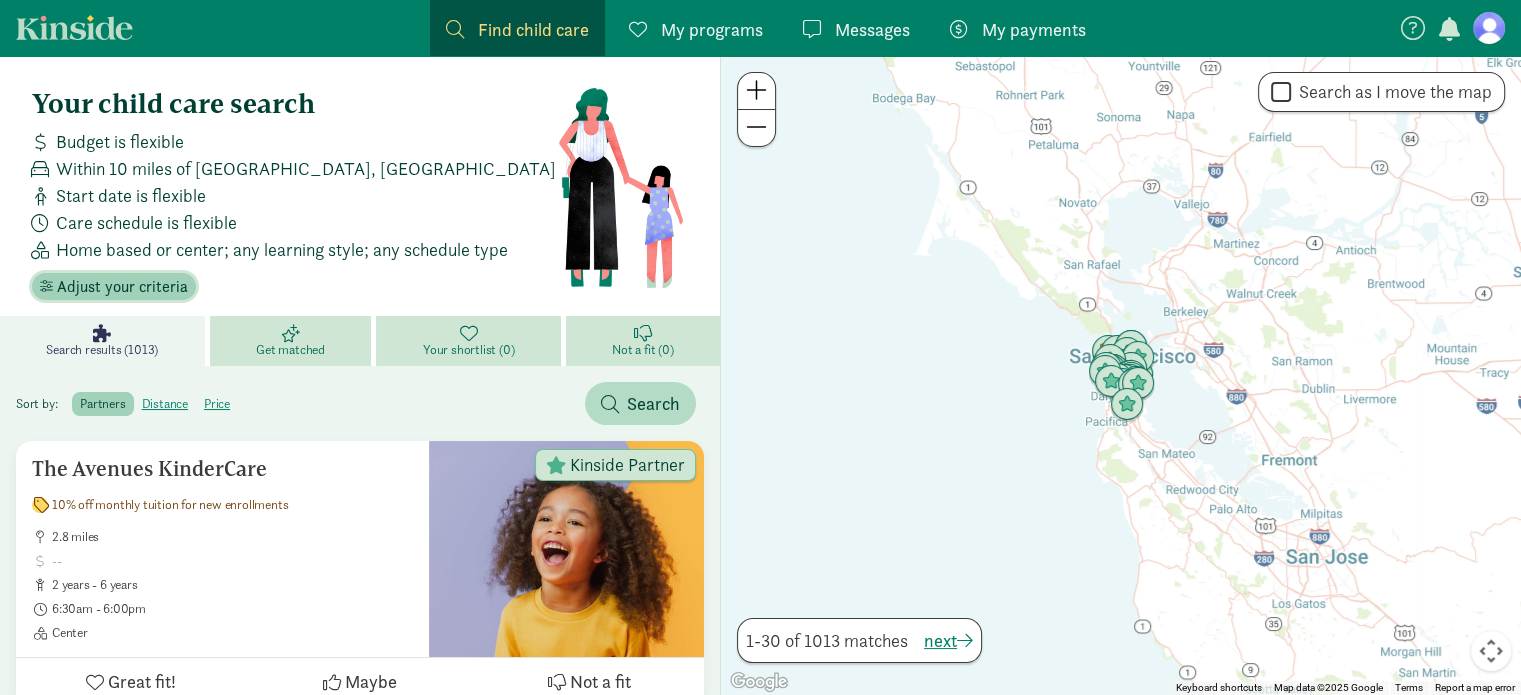 click on "Adjust your criteria" at bounding box center [122, 287] 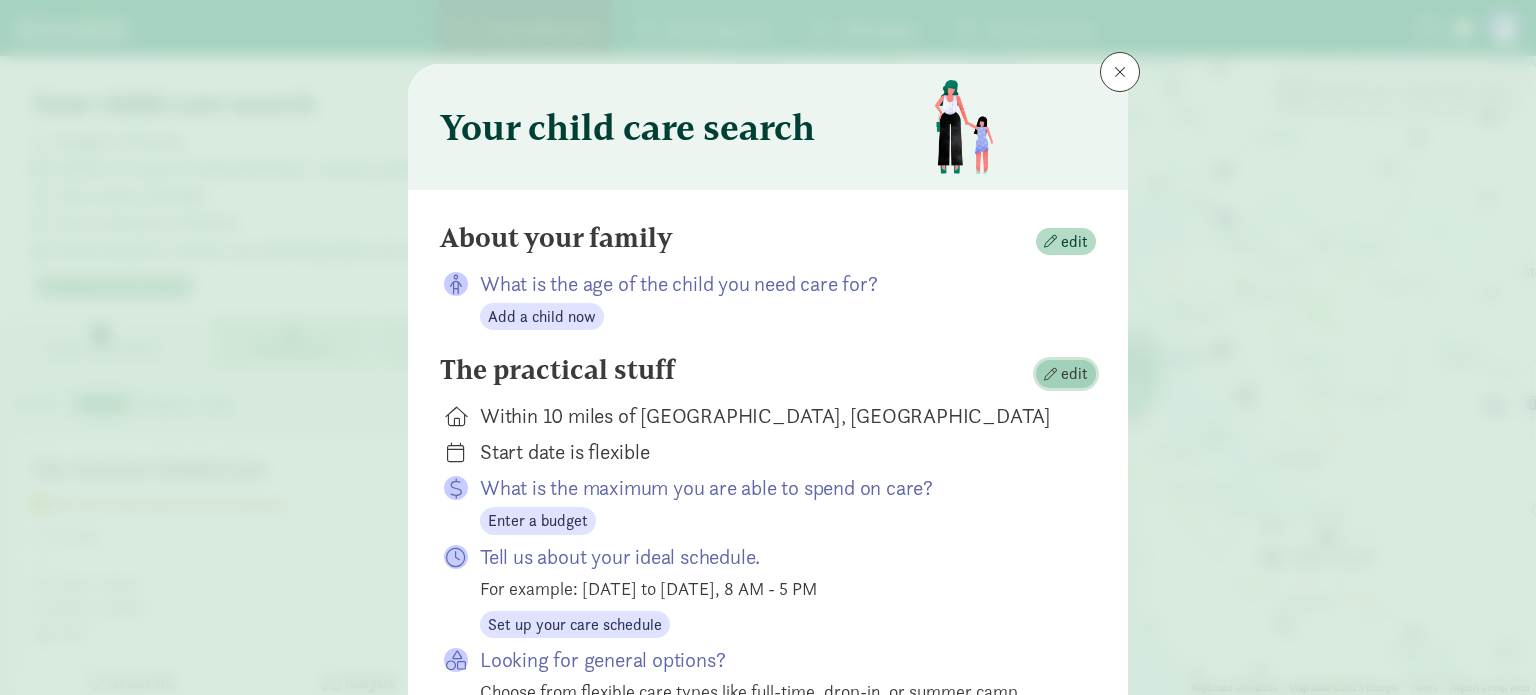 click on "edit" at bounding box center [1066, 374] 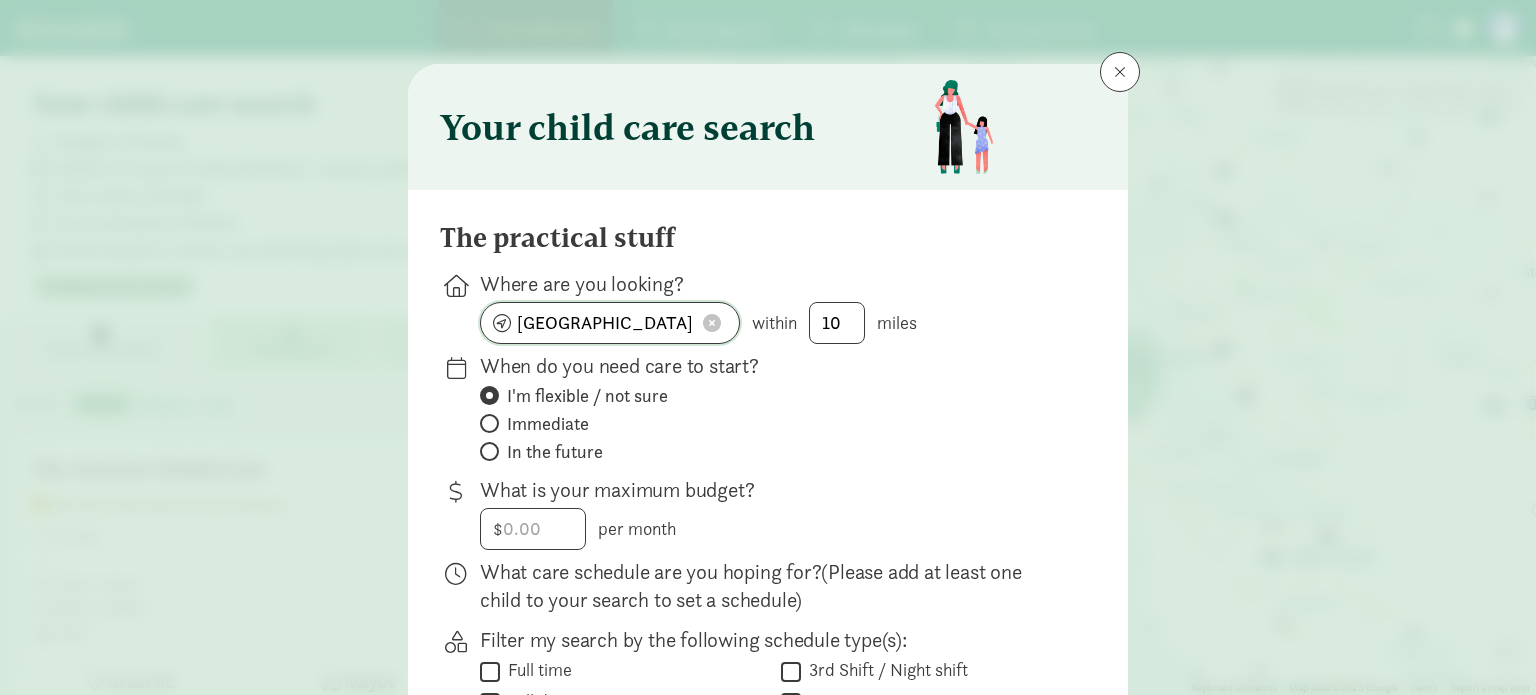 click on "[GEOGRAPHIC_DATA], [GEOGRAPHIC_DATA]" 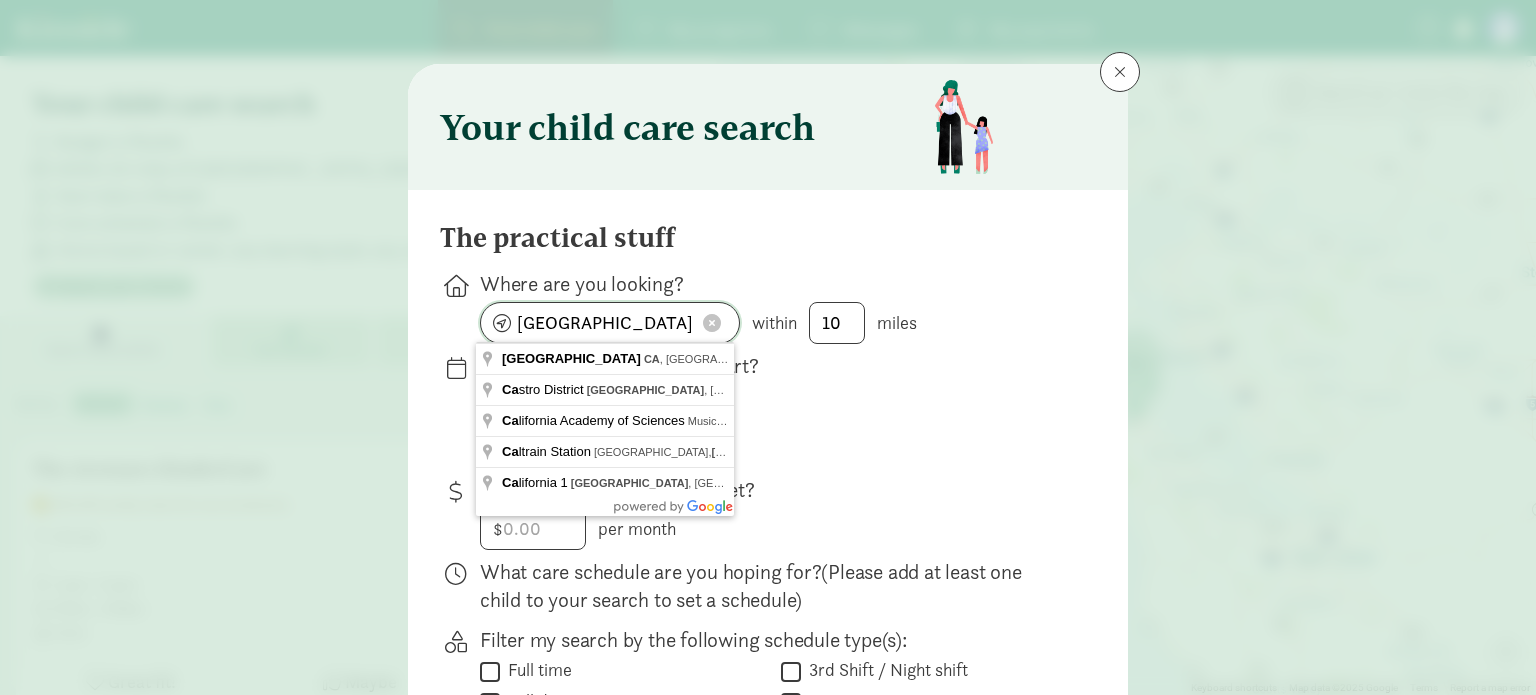 click on "[GEOGRAPHIC_DATA], [GEOGRAPHIC_DATA]" 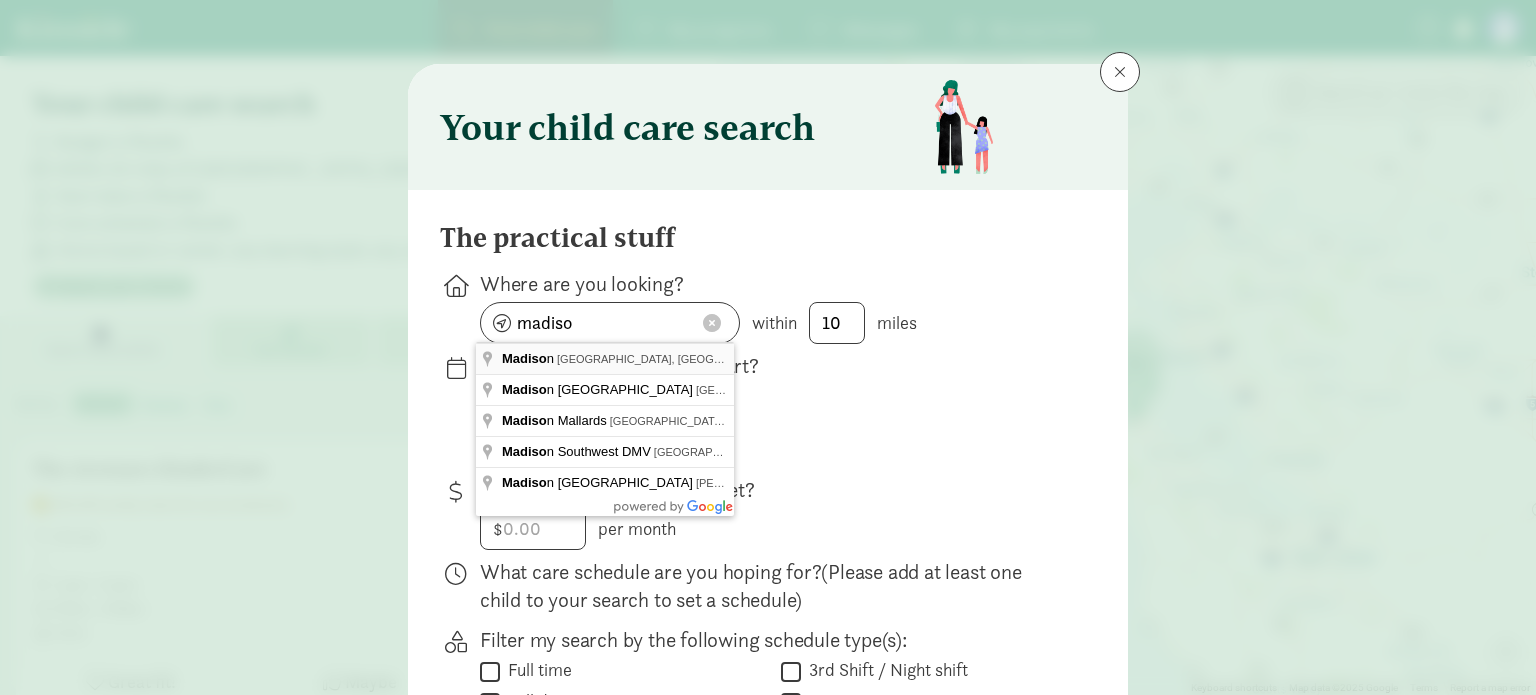 type on "[GEOGRAPHIC_DATA], [GEOGRAPHIC_DATA], [GEOGRAPHIC_DATA]" 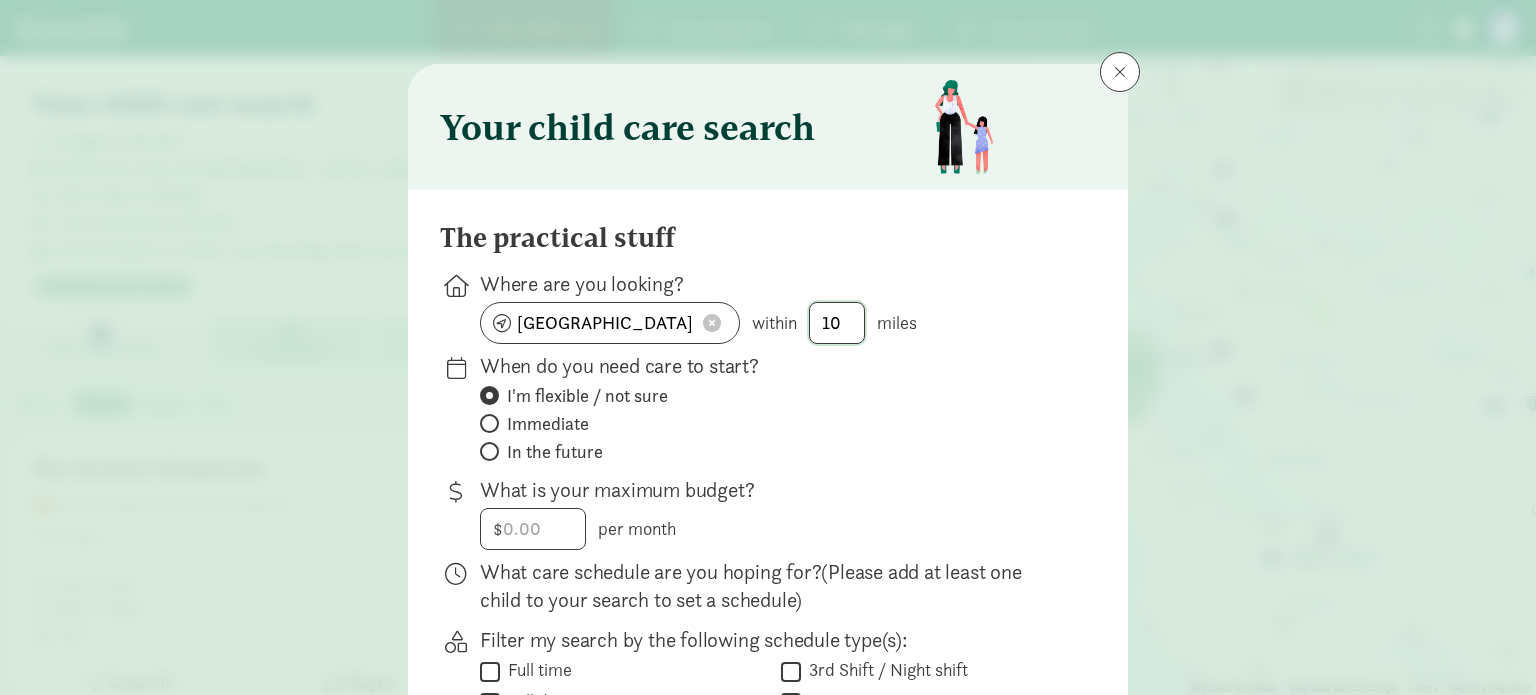 click on "10" 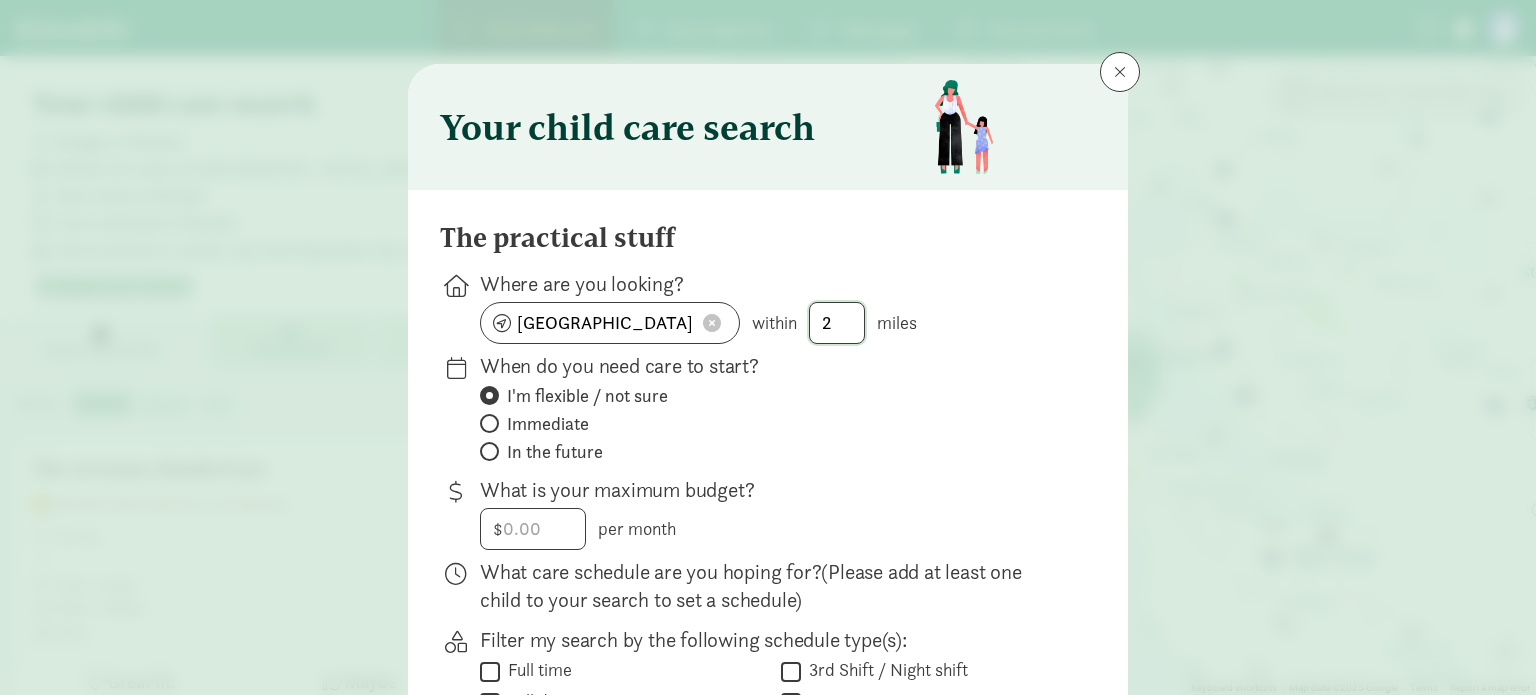 type on "20" 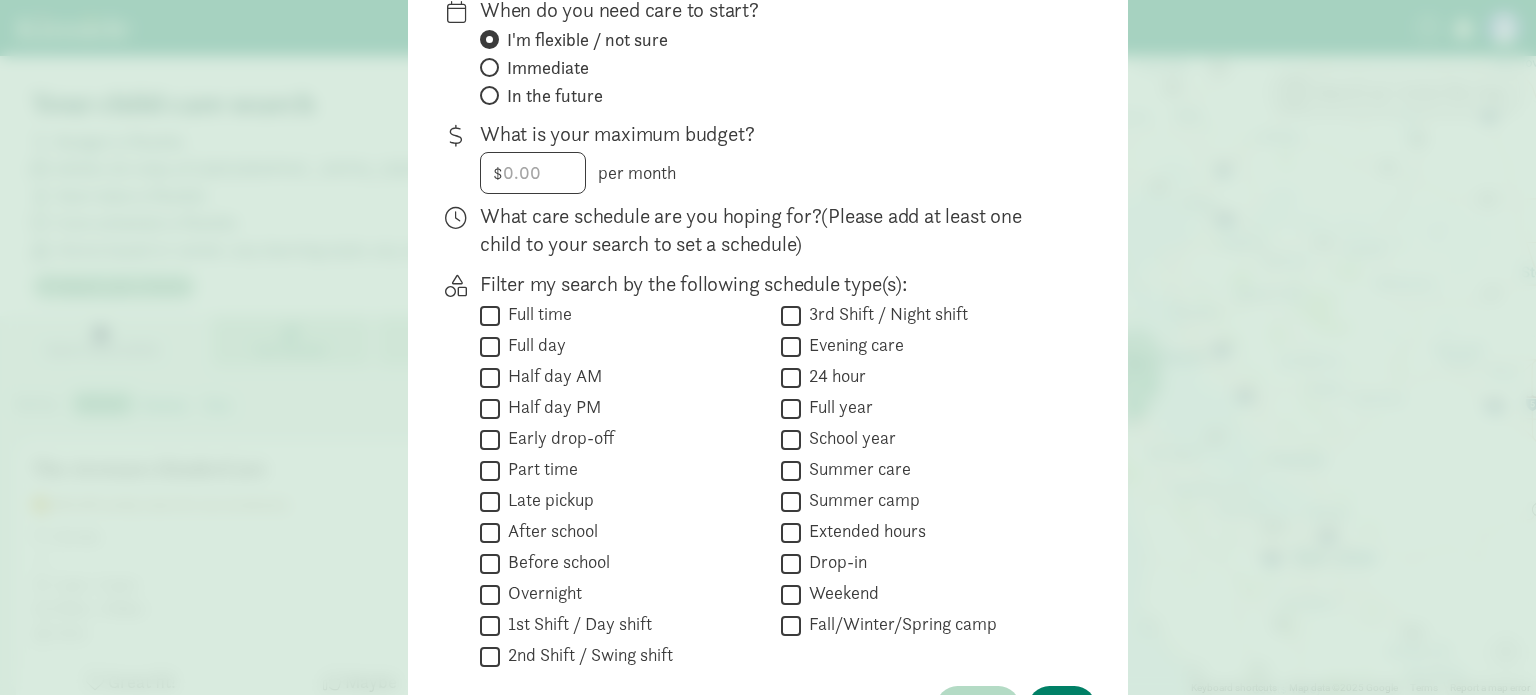 scroll, scrollTop: 460, scrollLeft: 0, axis: vertical 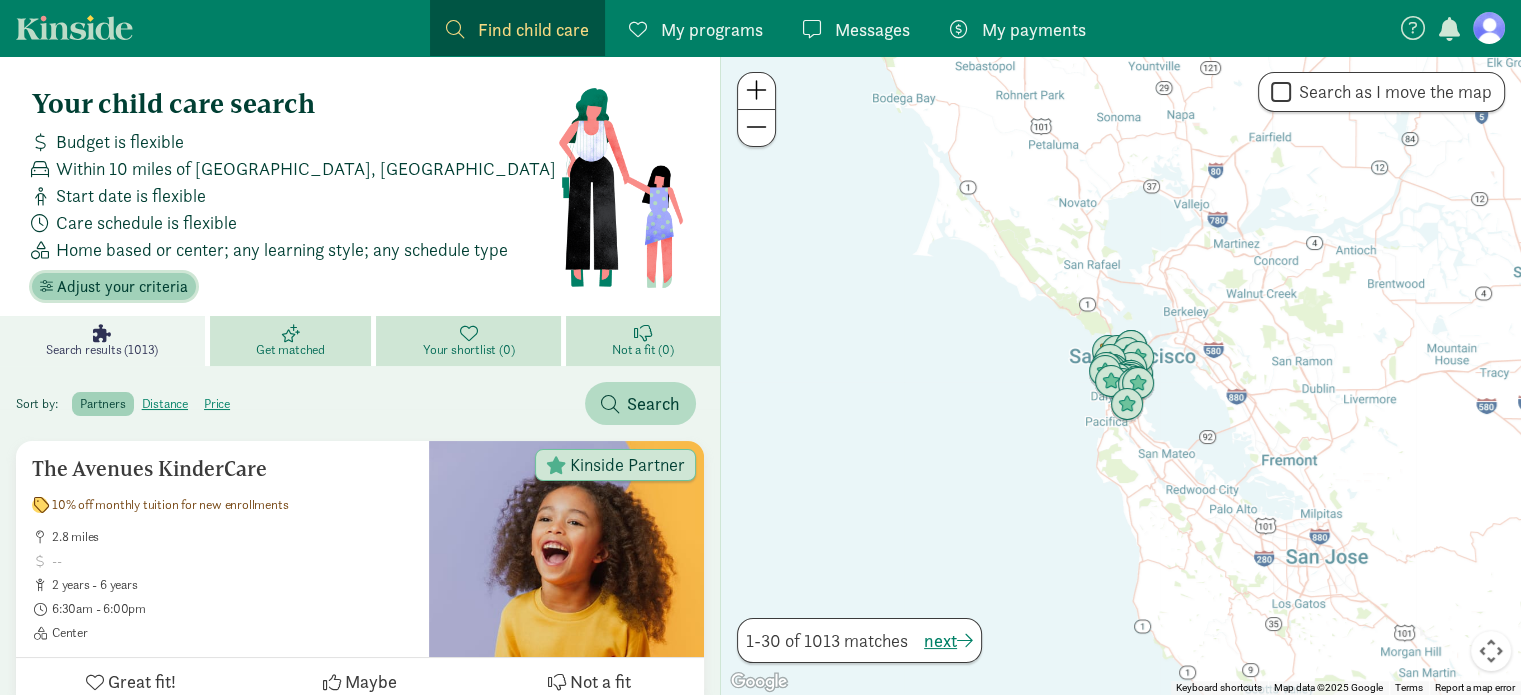 click on "Adjust your criteria" at bounding box center [122, 287] 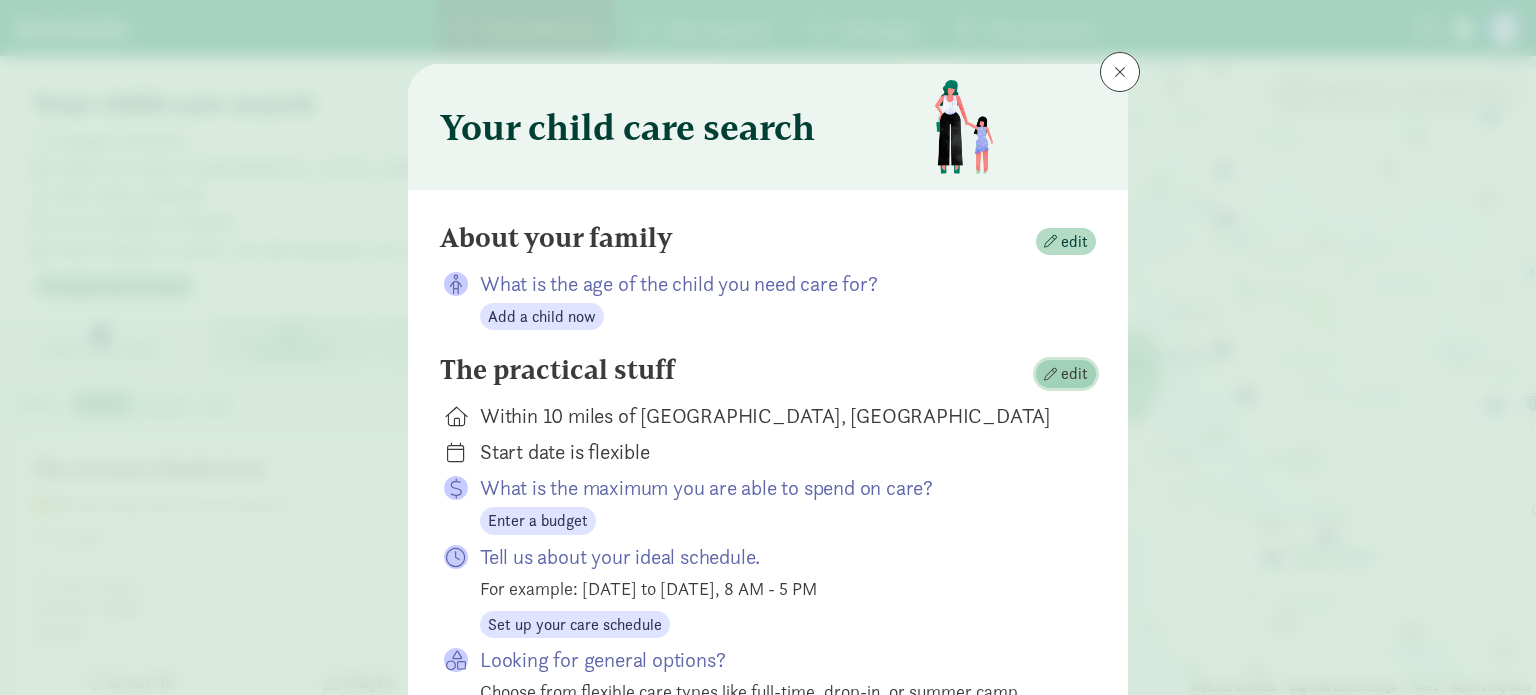 click on "edit" at bounding box center [1074, 374] 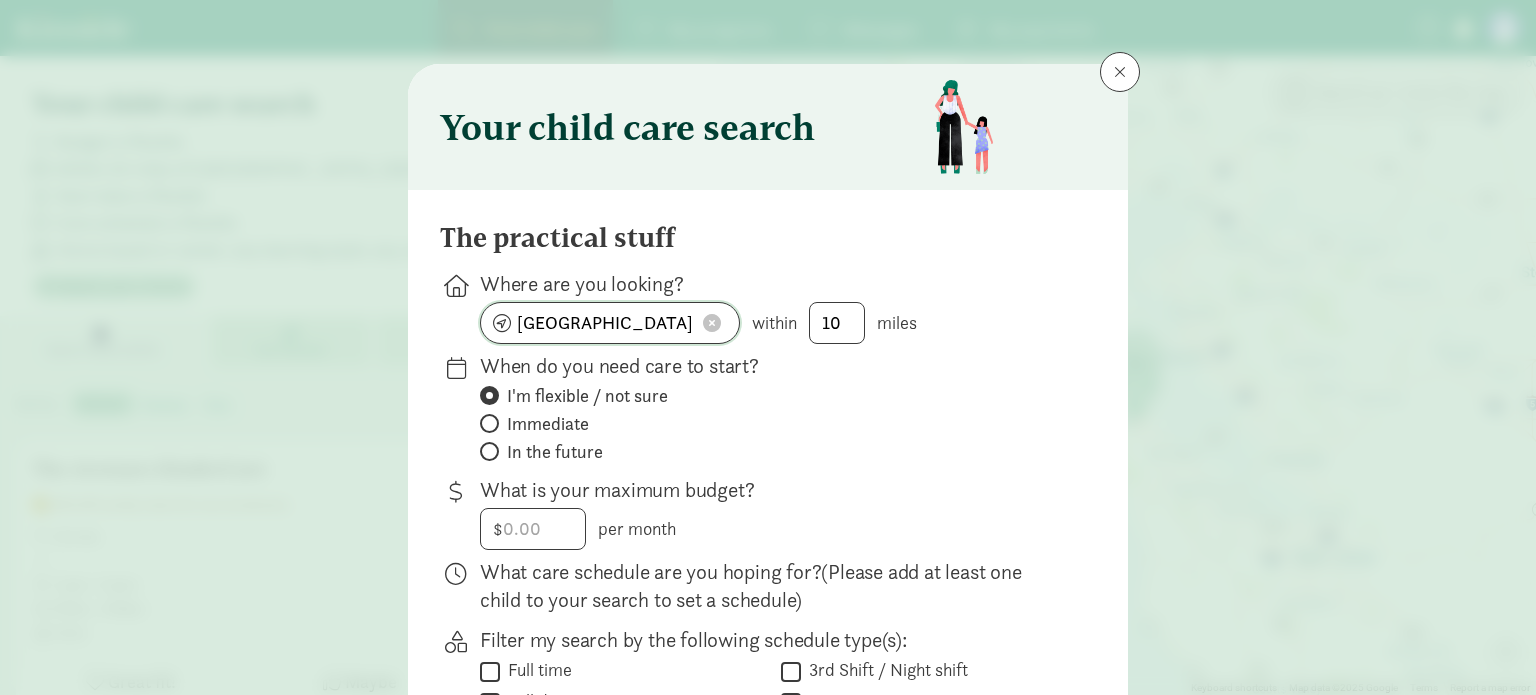 click on "[GEOGRAPHIC_DATA], [GEOGRAPHIC_DATA]" 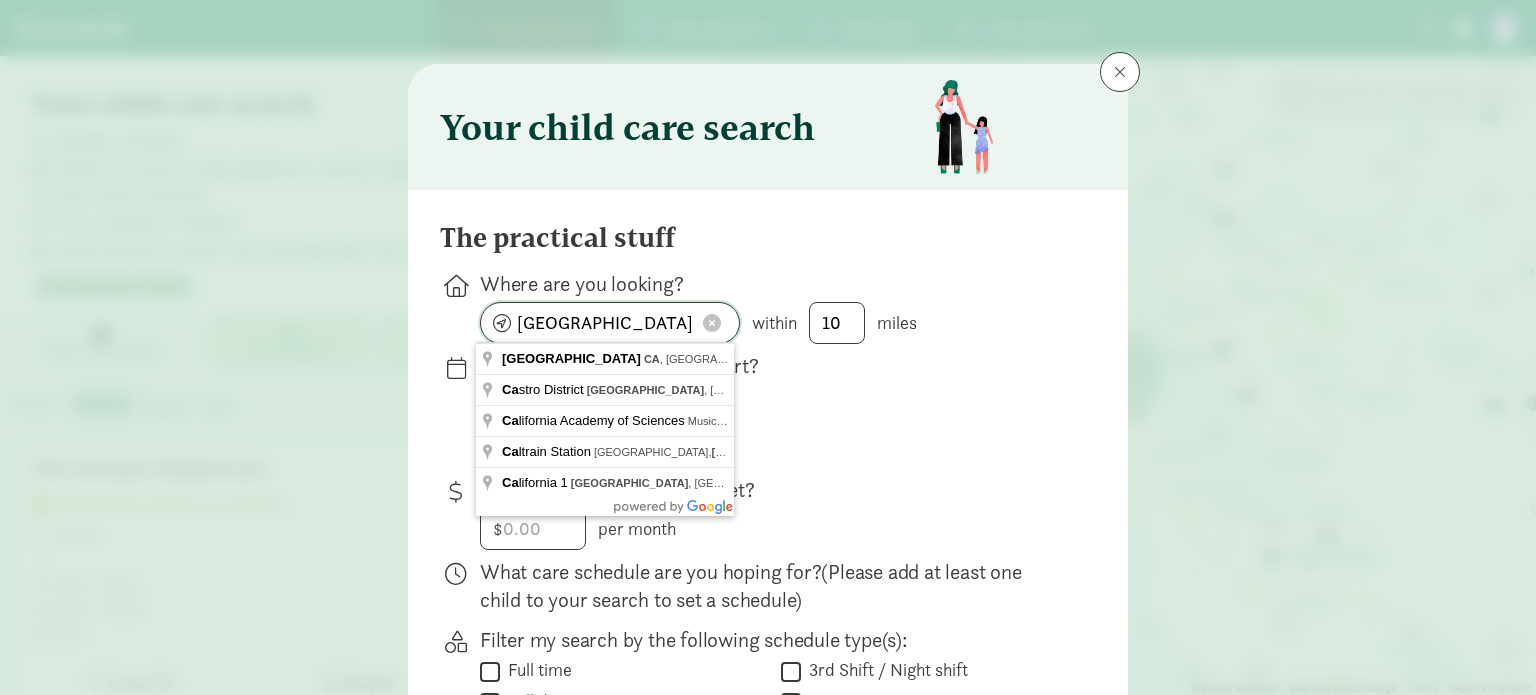 click on "[GEOGRAPHIC_DATA], [GEOGRAPHIC_DATA]" 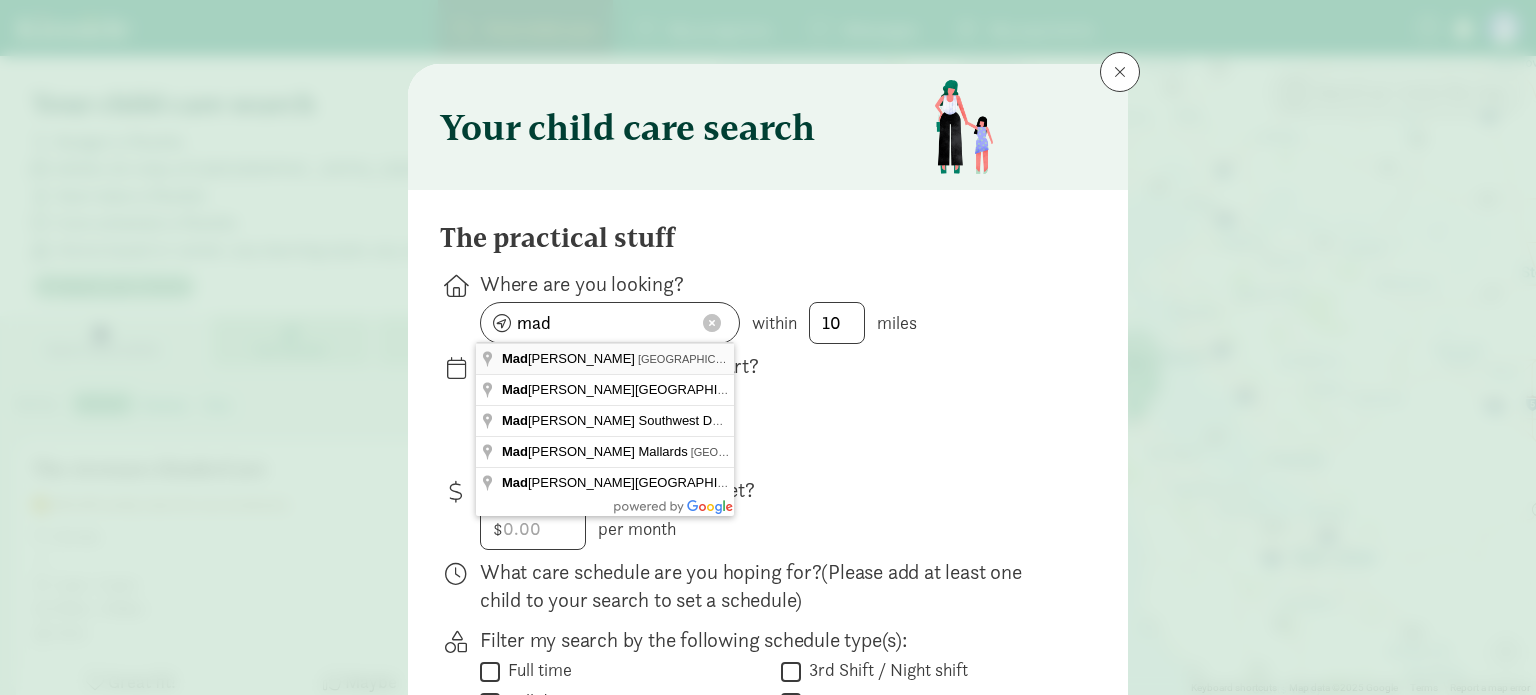 type on "[GEOGRAPHIC_DATA], [GEOGRAPHIC_DATA], [GEOGRAPHIC_DATA]" 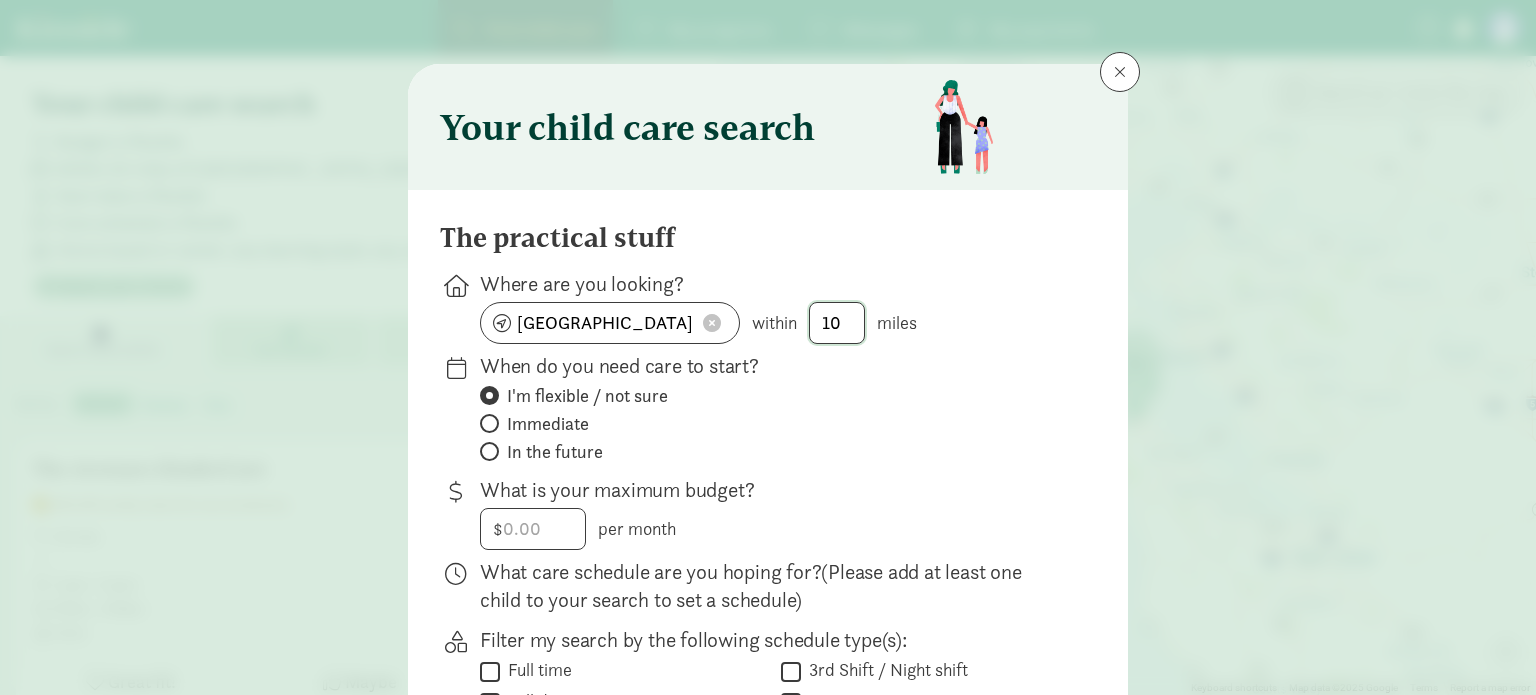 click on "10" 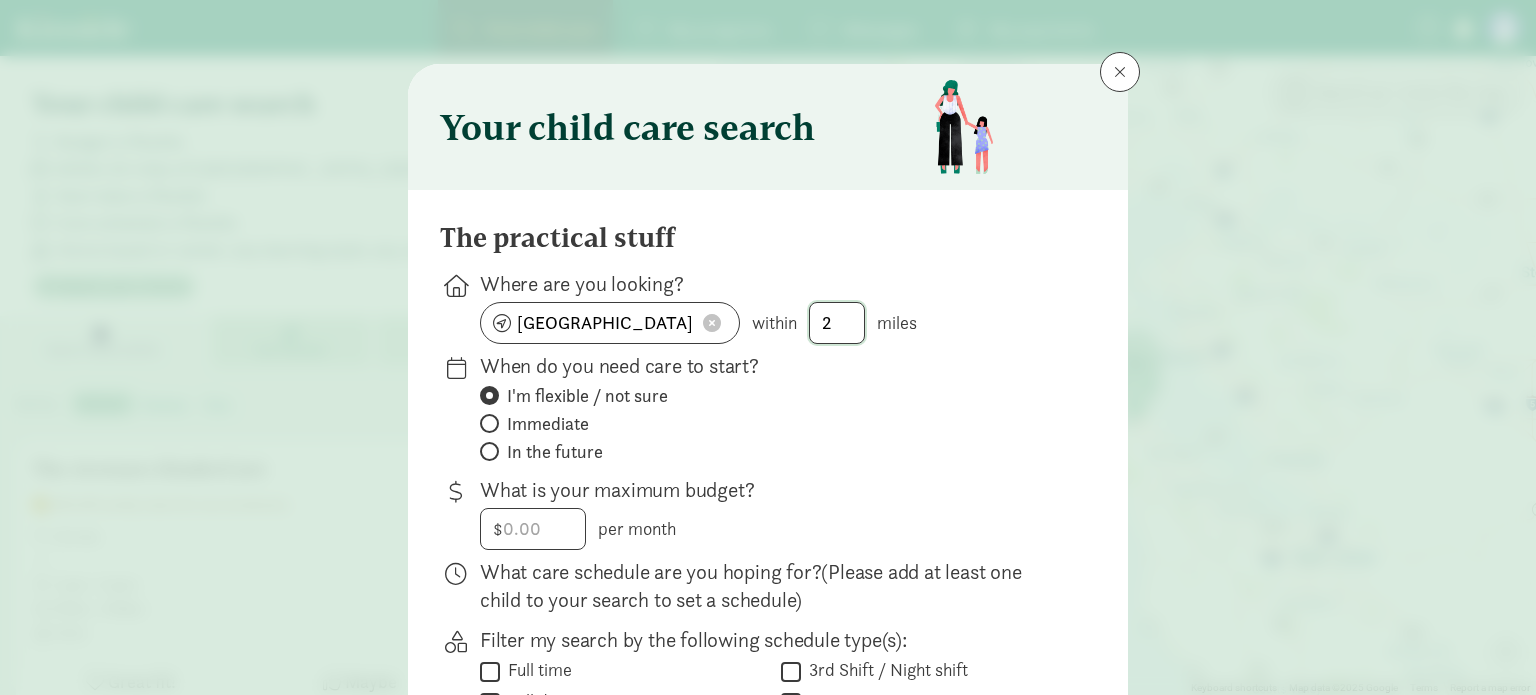 type on "20" 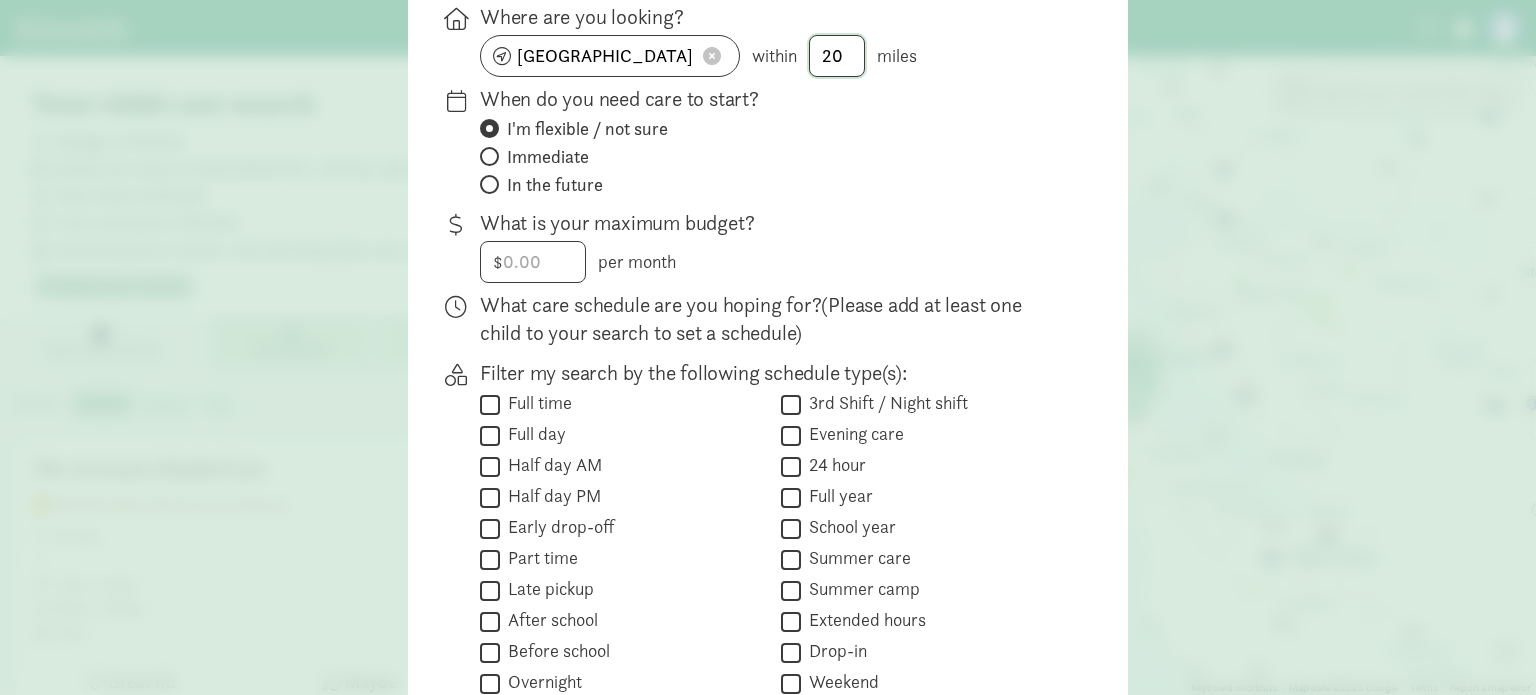 scroll, scrollTop: 430, scrollLeft: 0, axis: vertical 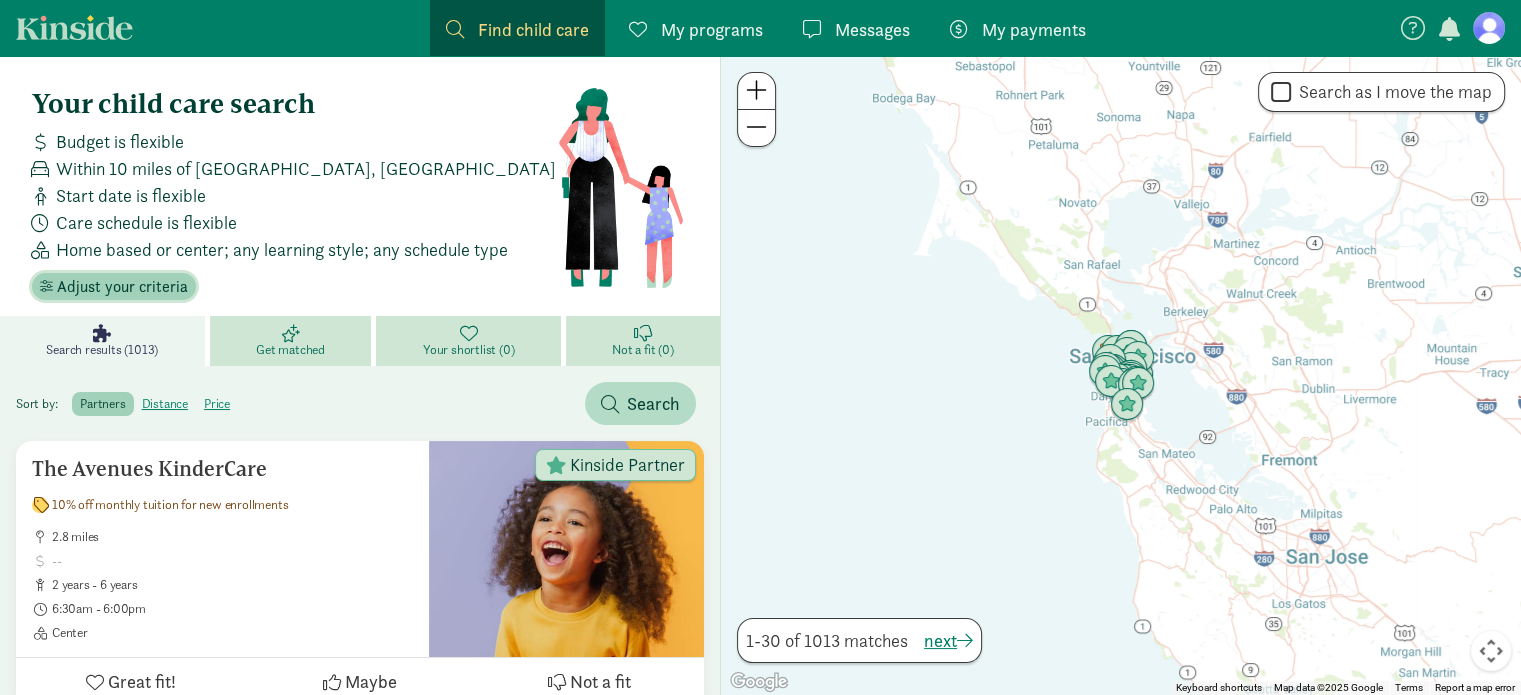 click on "Adjust your criteria" at bounding box center (122, 287) 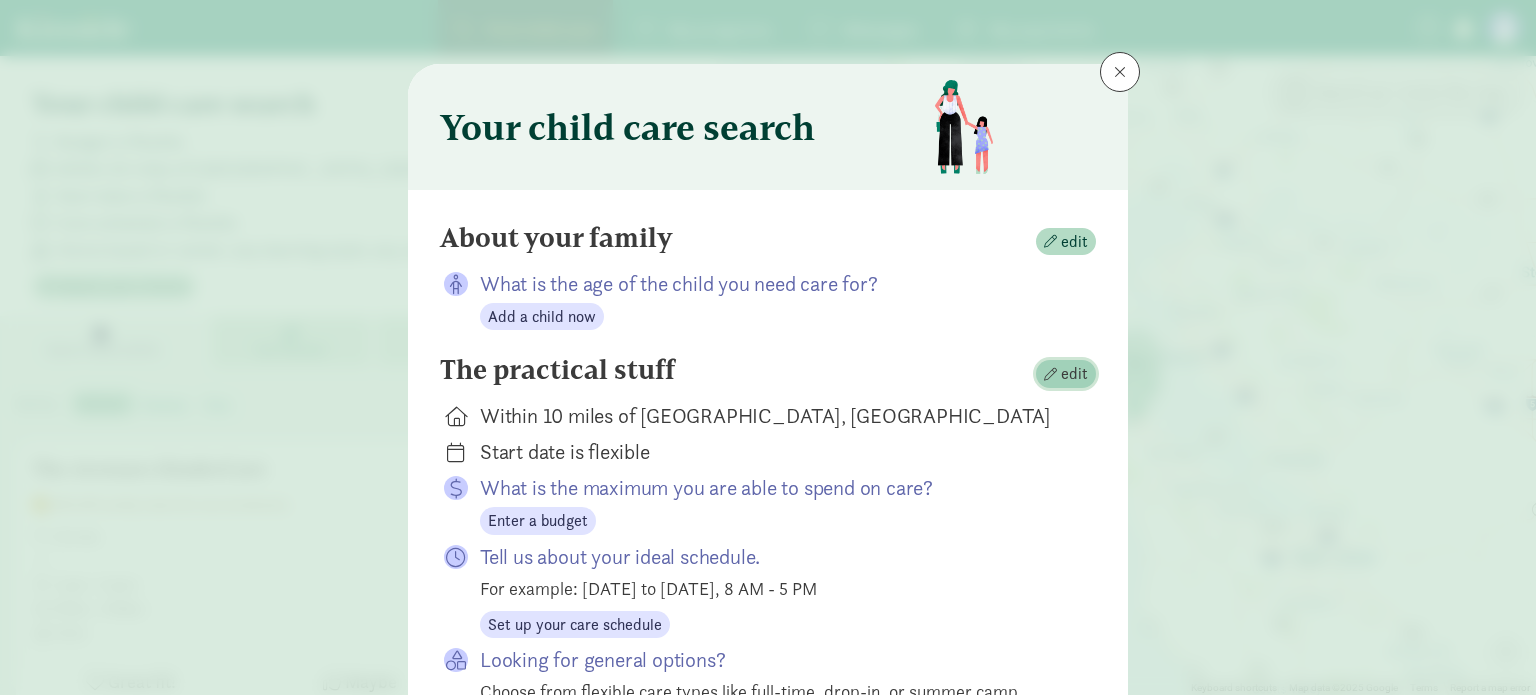 click on "edit" at bounding box center (1074, 374) 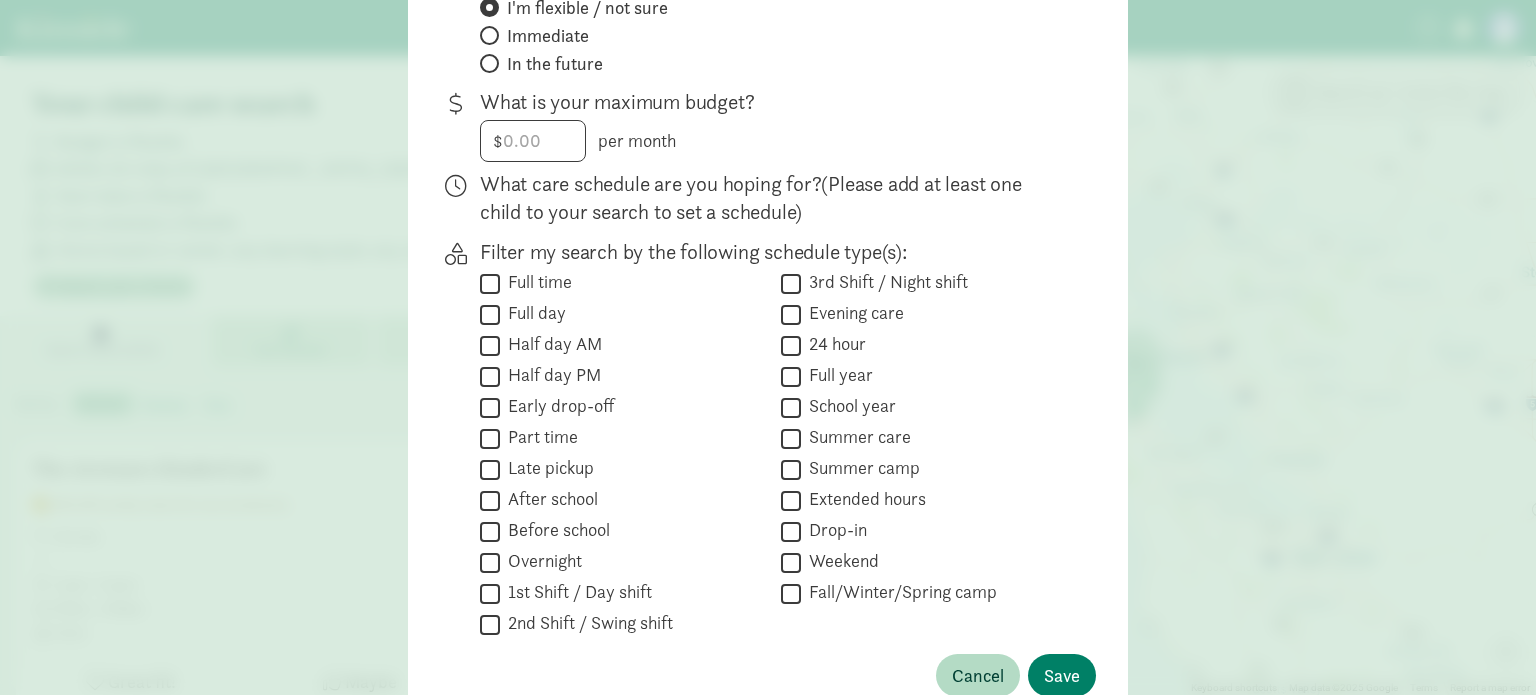 scroll, scrollTop: 401, scrollLeft: 0, axis: vertical 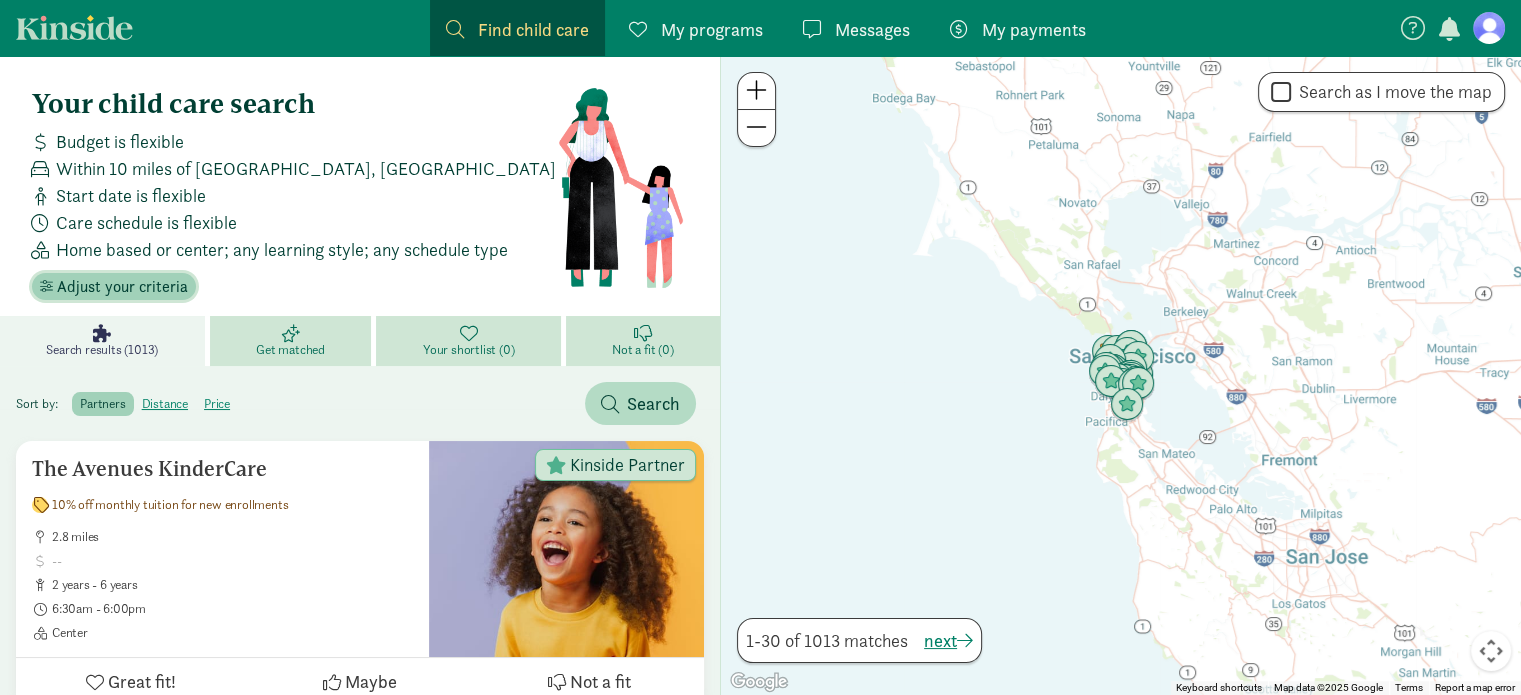 click on "Adjust your criteria" at bounding box center [122, 287] 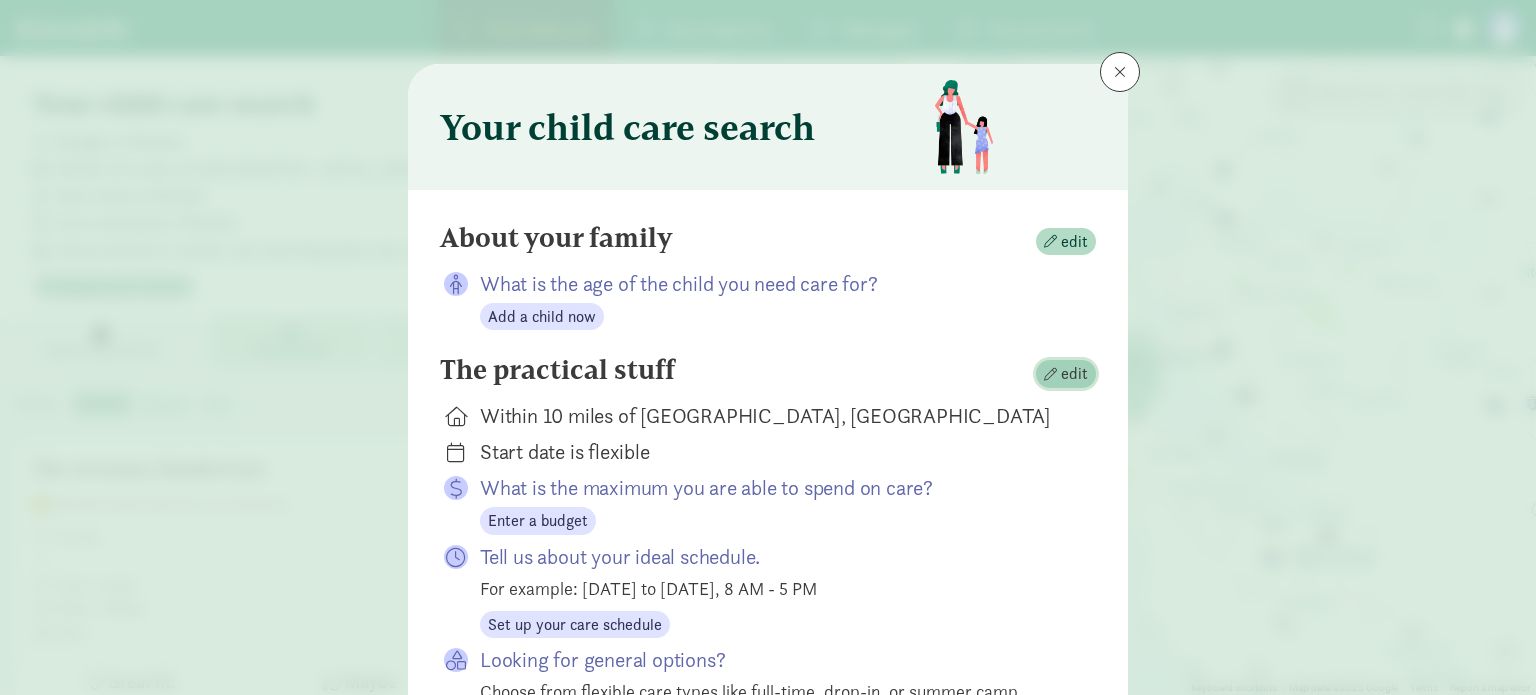 click on "edit" at bounding box center [1074, 374] 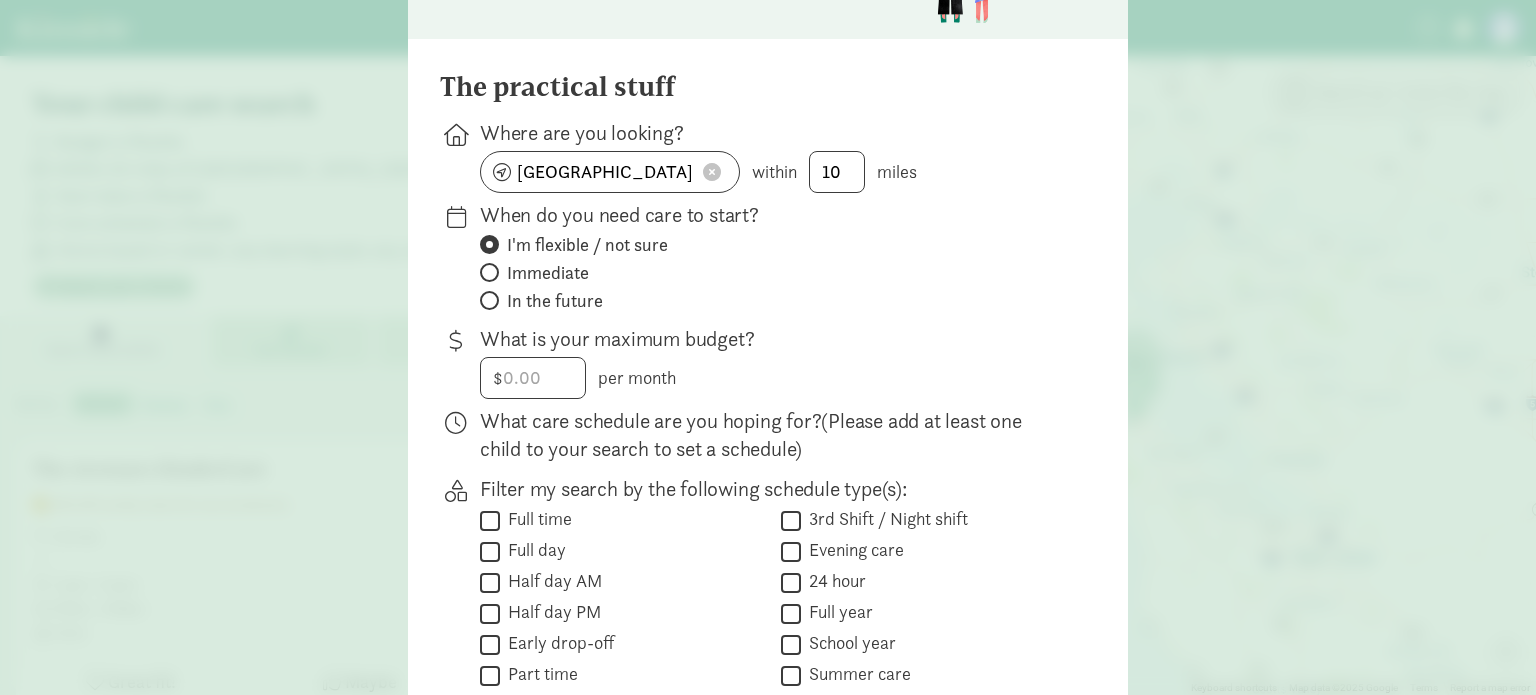 scroll, scrollTop: 158, scrollLeft: 0, axis: vertical 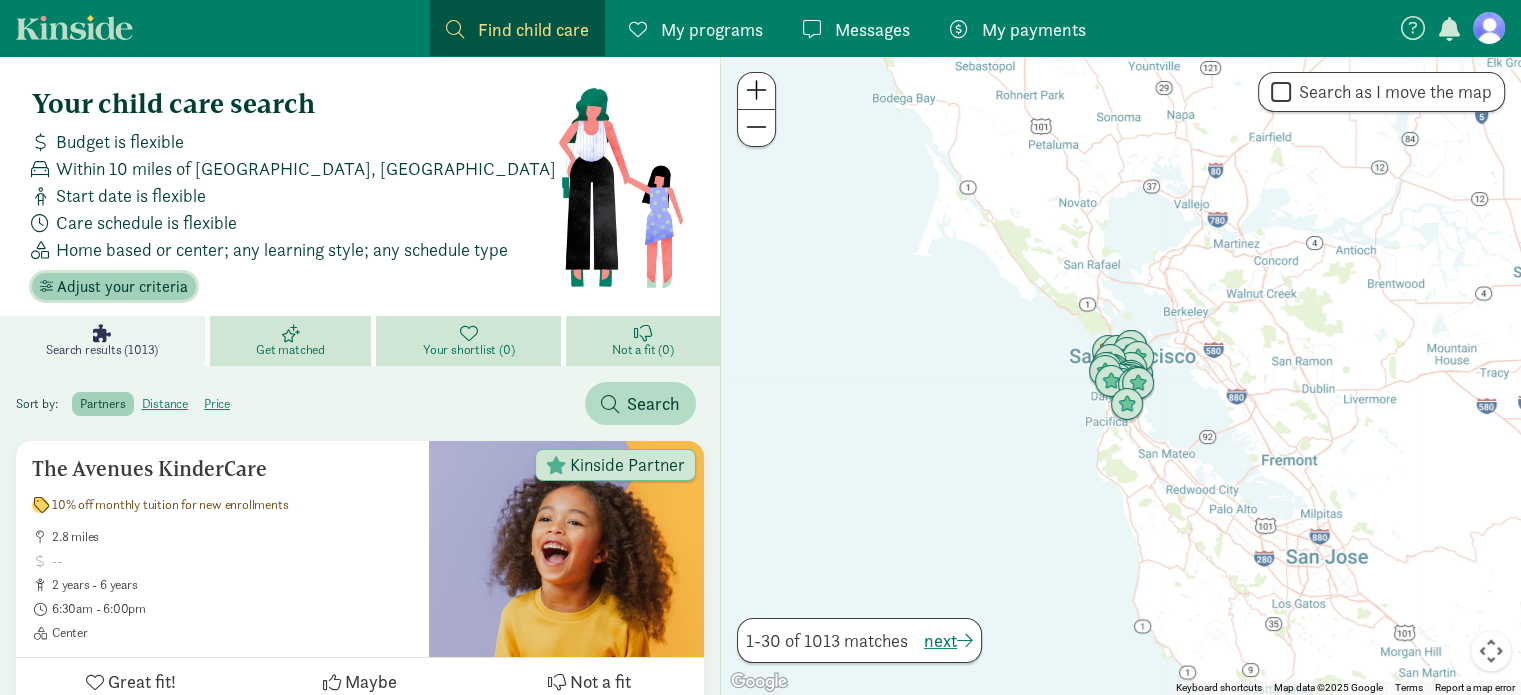 click on "Adjust your criteria" at bounding box center (122, 287) 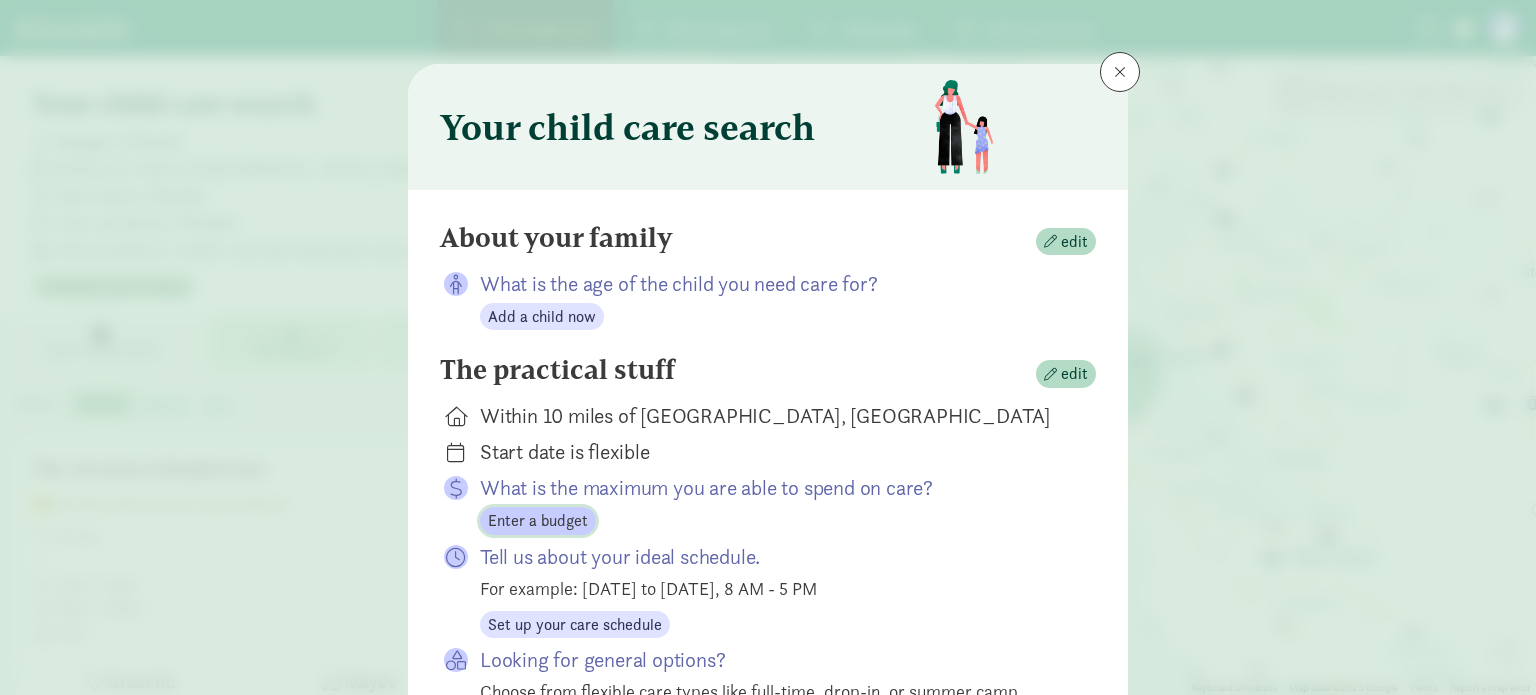 click on "Enter a budget" at bounding box center (538, 521) 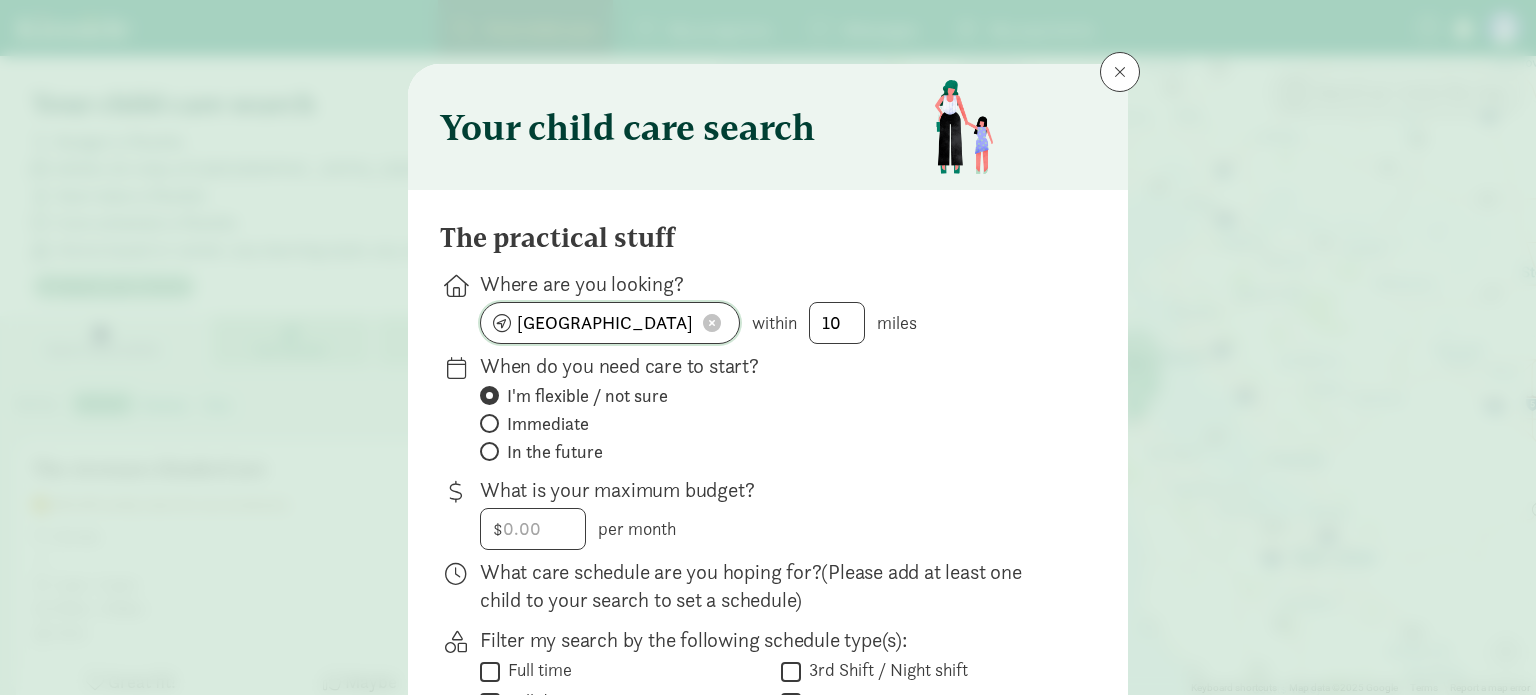 click on "[GEOGRAPHIC_DATA], [GEOGRAPHIC_DATA]" 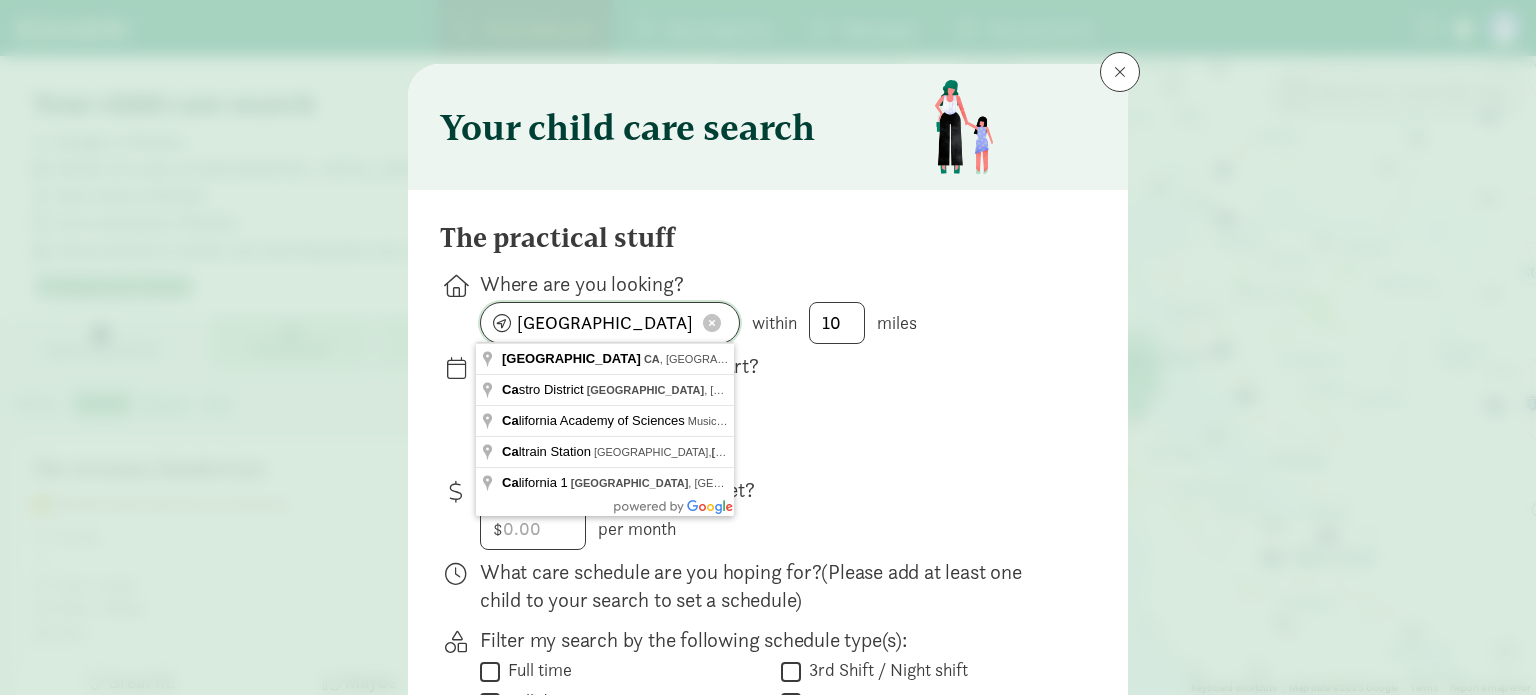 click on "[GEOGRAPHIC_DATA], [GEOGRAPHIC_DATA]" 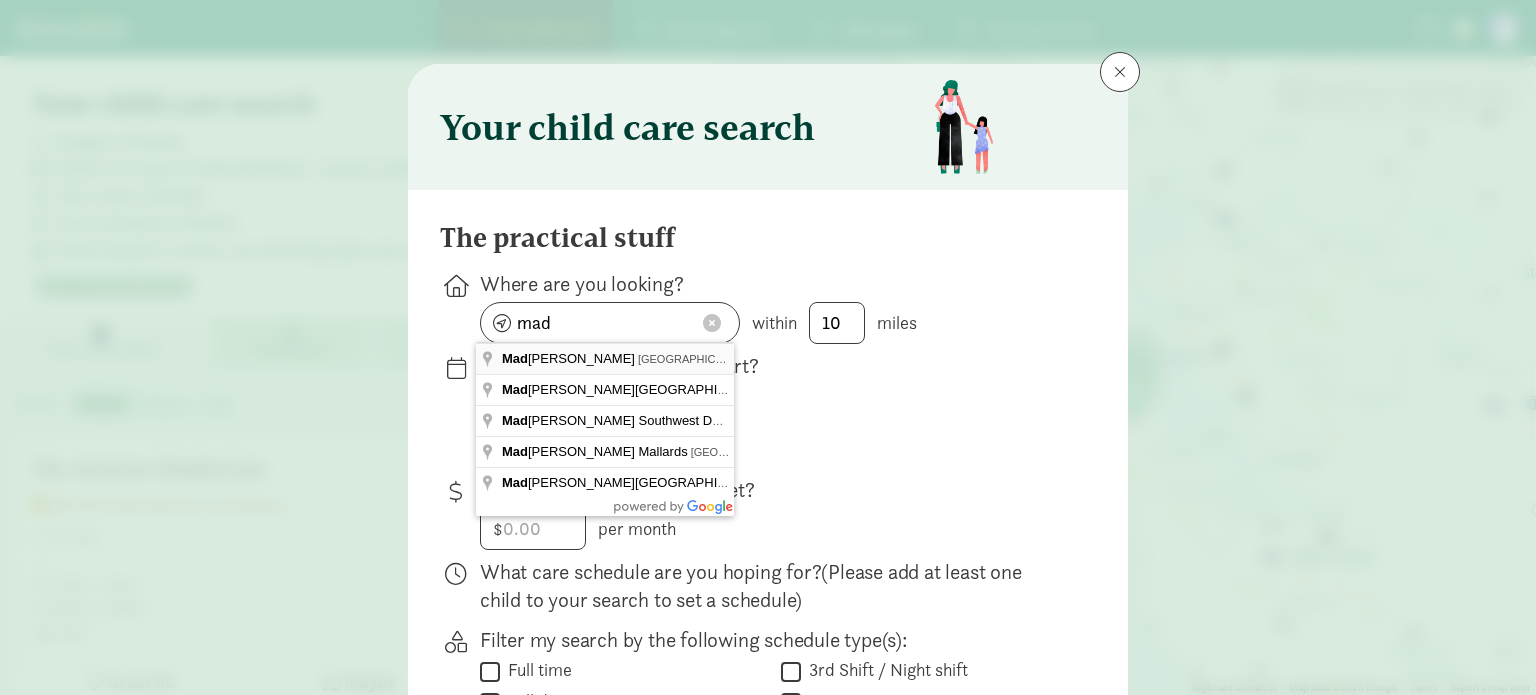 type on "[GEOGRAPHIC_DATA], [GEOGRAPHIC_DATA], [GEOGRAPHIC_DATA]" 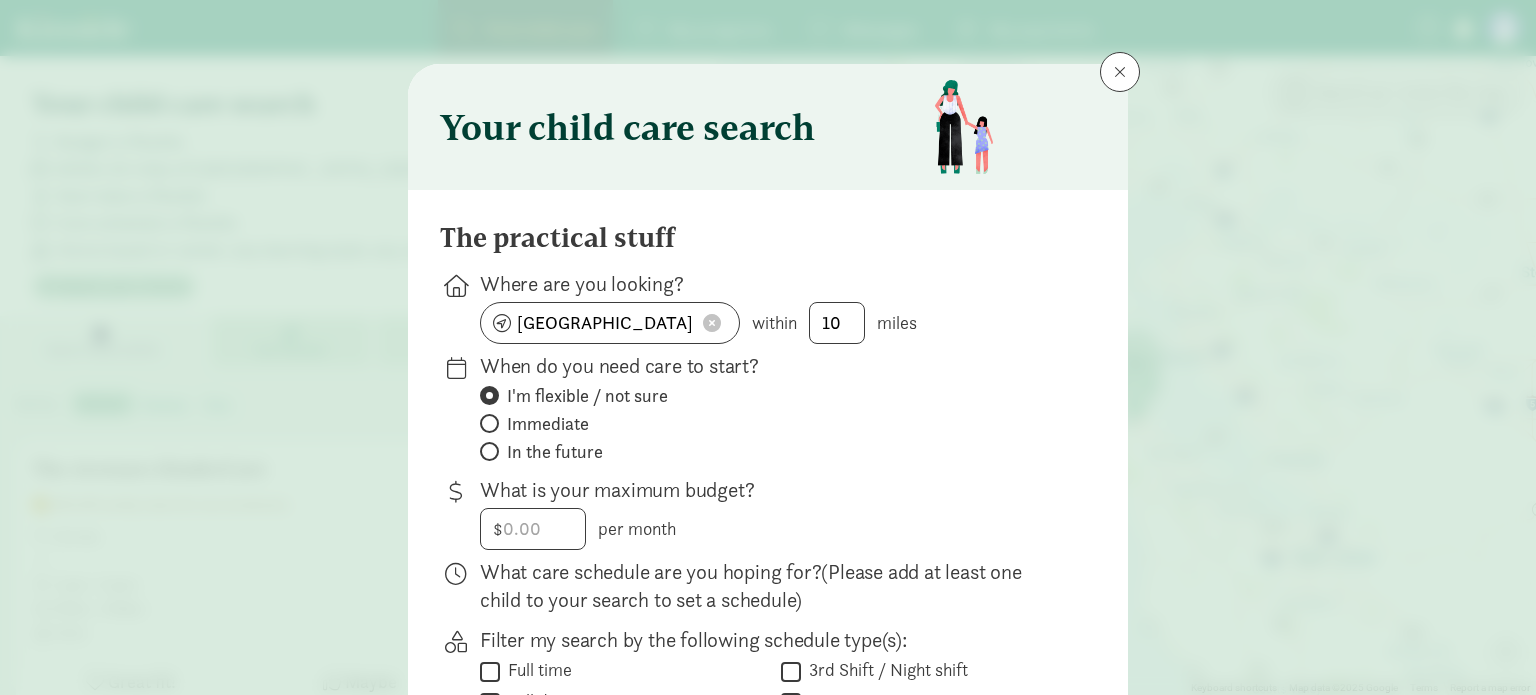 type 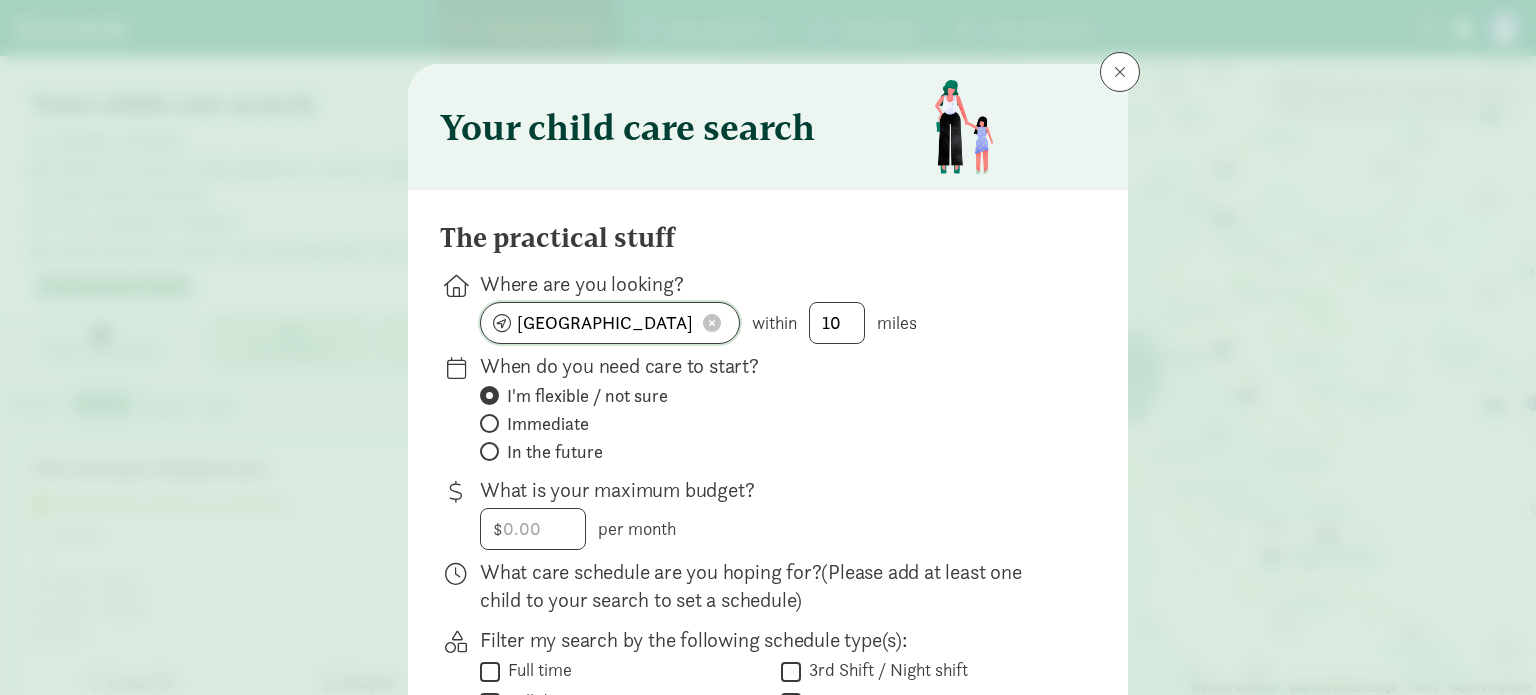 click on "[GEOGRAPHIC_DATA], [GEOGRAPHIC_DATA], [GEOGRAPHIC_DATA]" 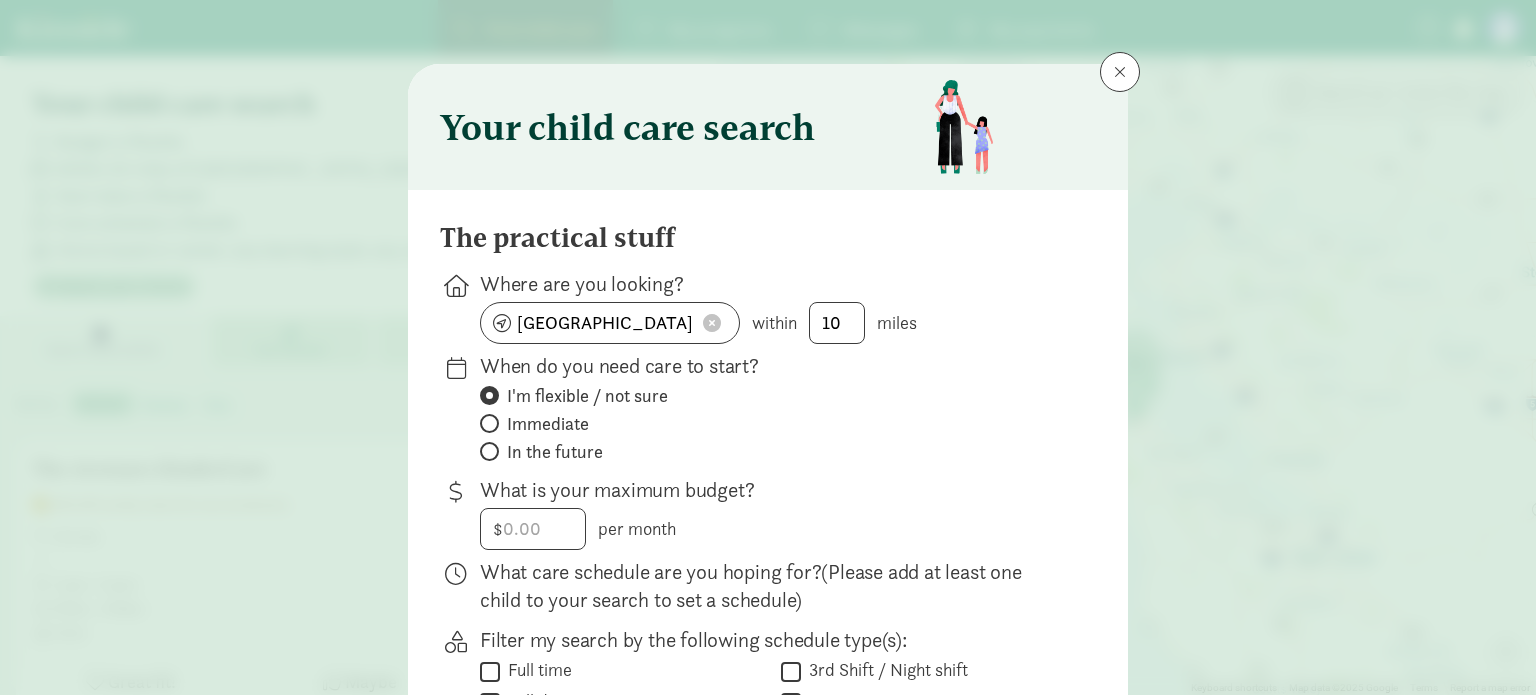 click 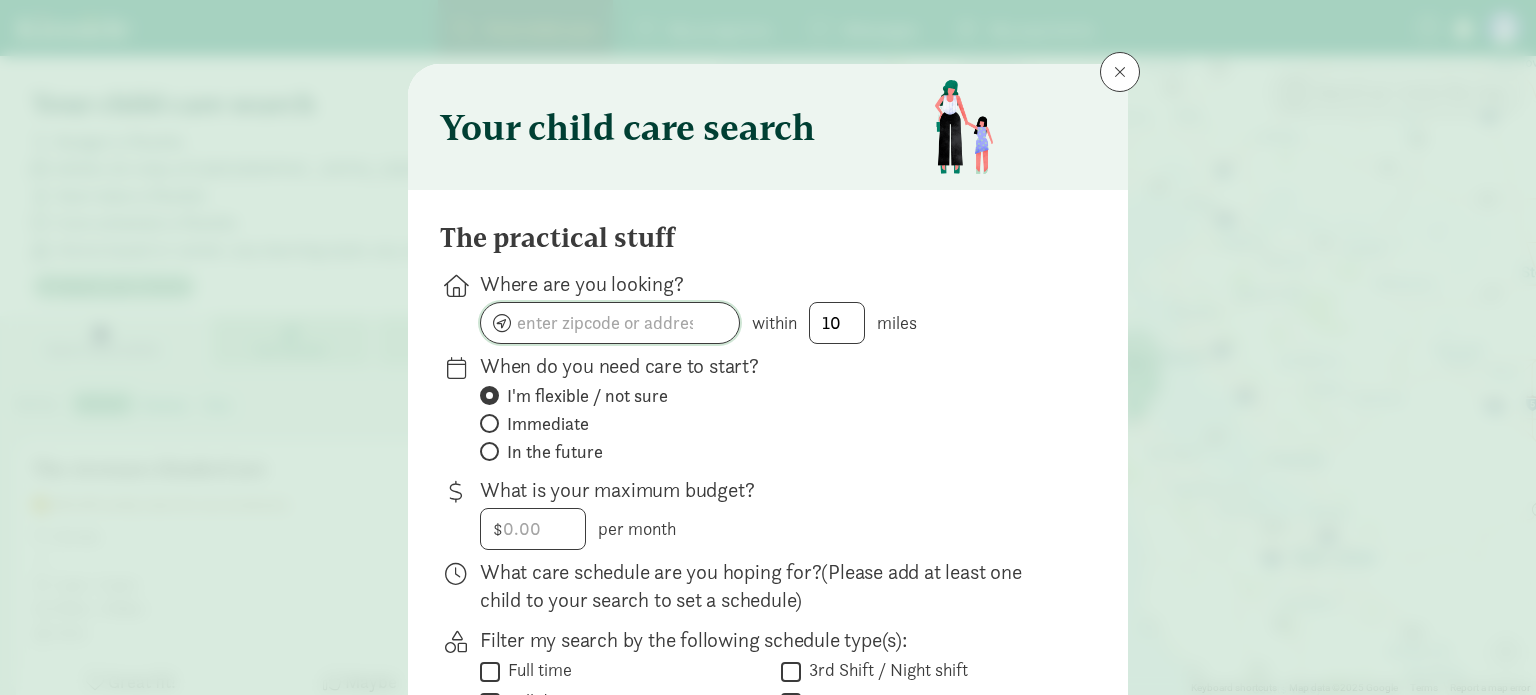 click 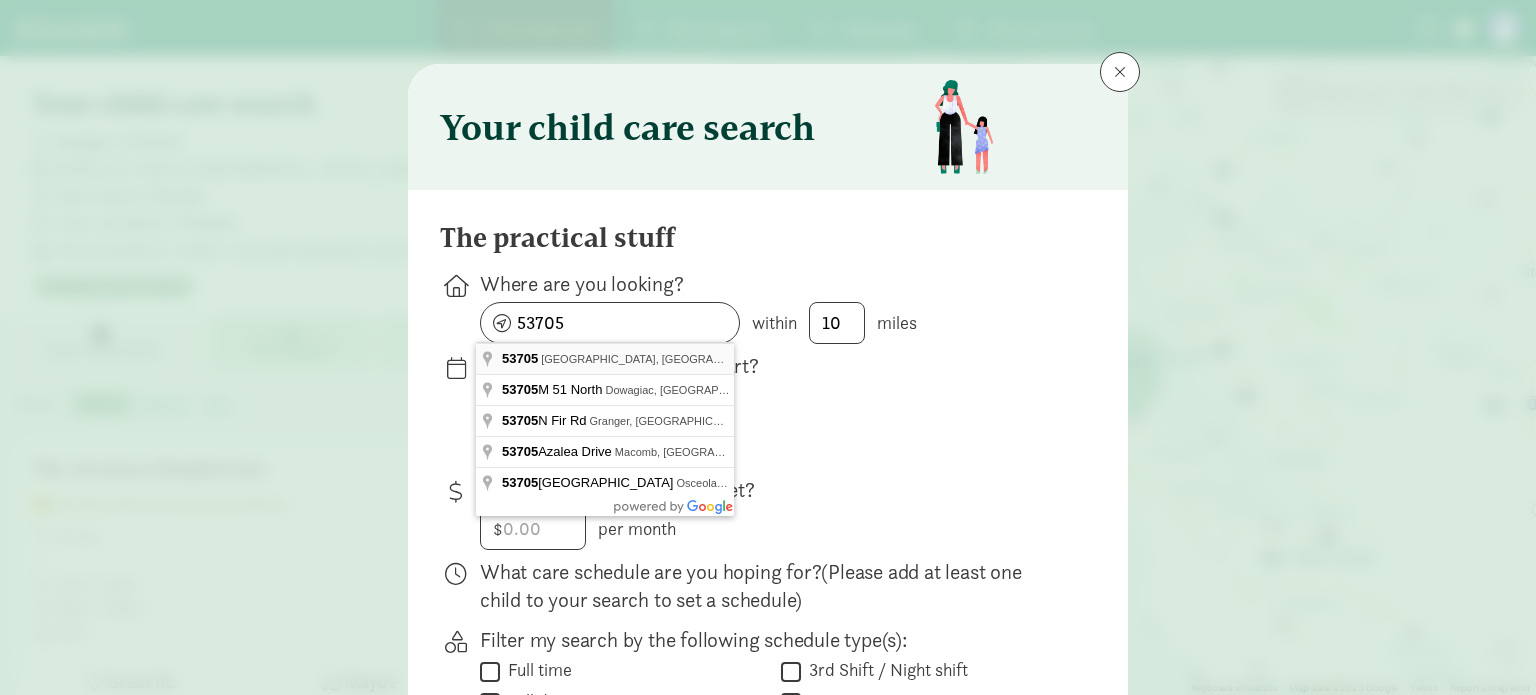 type on "[GEOGRAPHIC_DATA], [GEOGRAPHIC_DATA]" 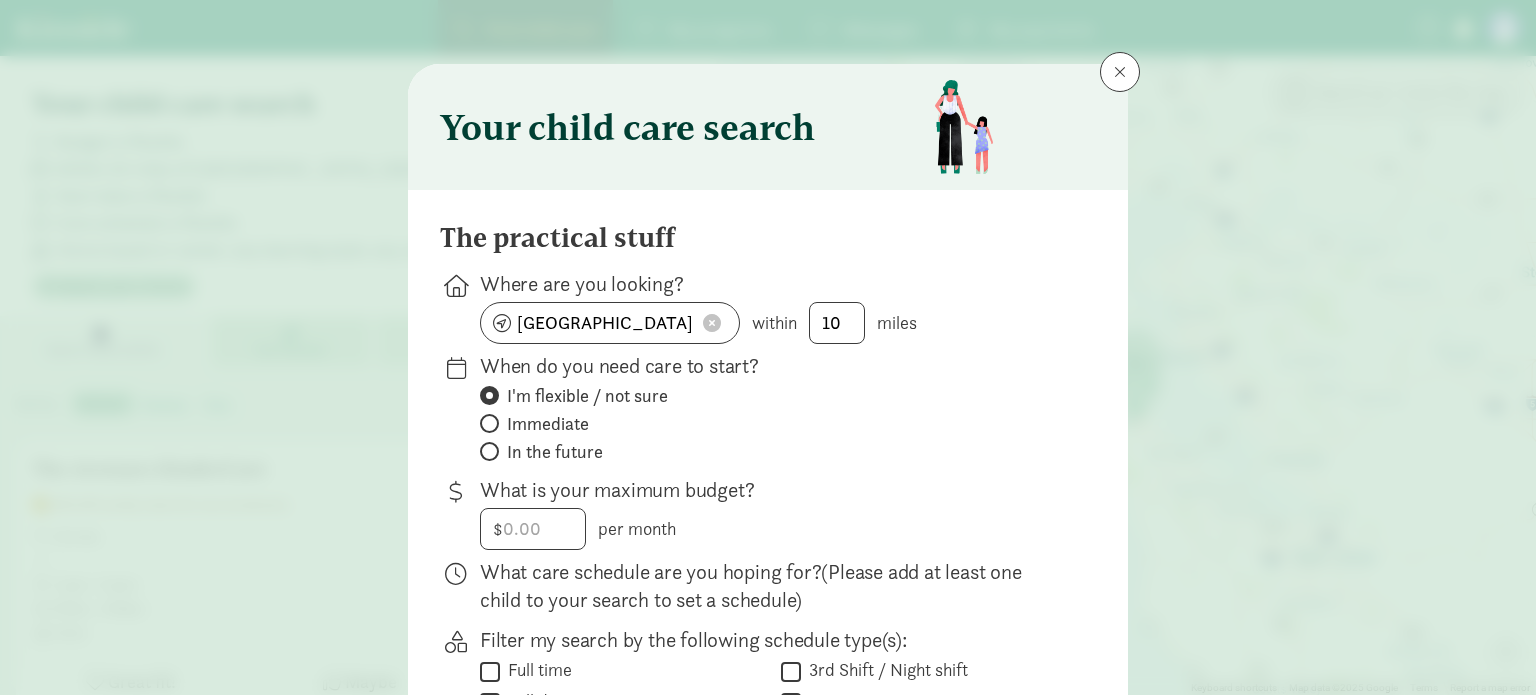 click on "The practical stuff         Where are you looking?           [GEOGRAPHIC_DATA], [GEOGRAPHIC_DATA], [GEOGRAPHIC_DATA]         within         10       miles     When do you need care to start?         I'm flexible / not sure       Immediate       In the future         What is your maximum budget?       $           per month
What care schedule are you hoping for?
(Please add at least one child to your search to set a schedule)
Filter my search by the following schedule type(s):          Full time          Full day          Half day AM          Half day PM          Early drop-off          Part time          Late pickup          After school          Before school          Overnight          1st Shift / Day shift          2nd Shift / Swing shift          3rd Shift / Night shift          Evening care          24 hour          Full year          School year          Summer care          Summer camp                " at bounding box center [768, 665] 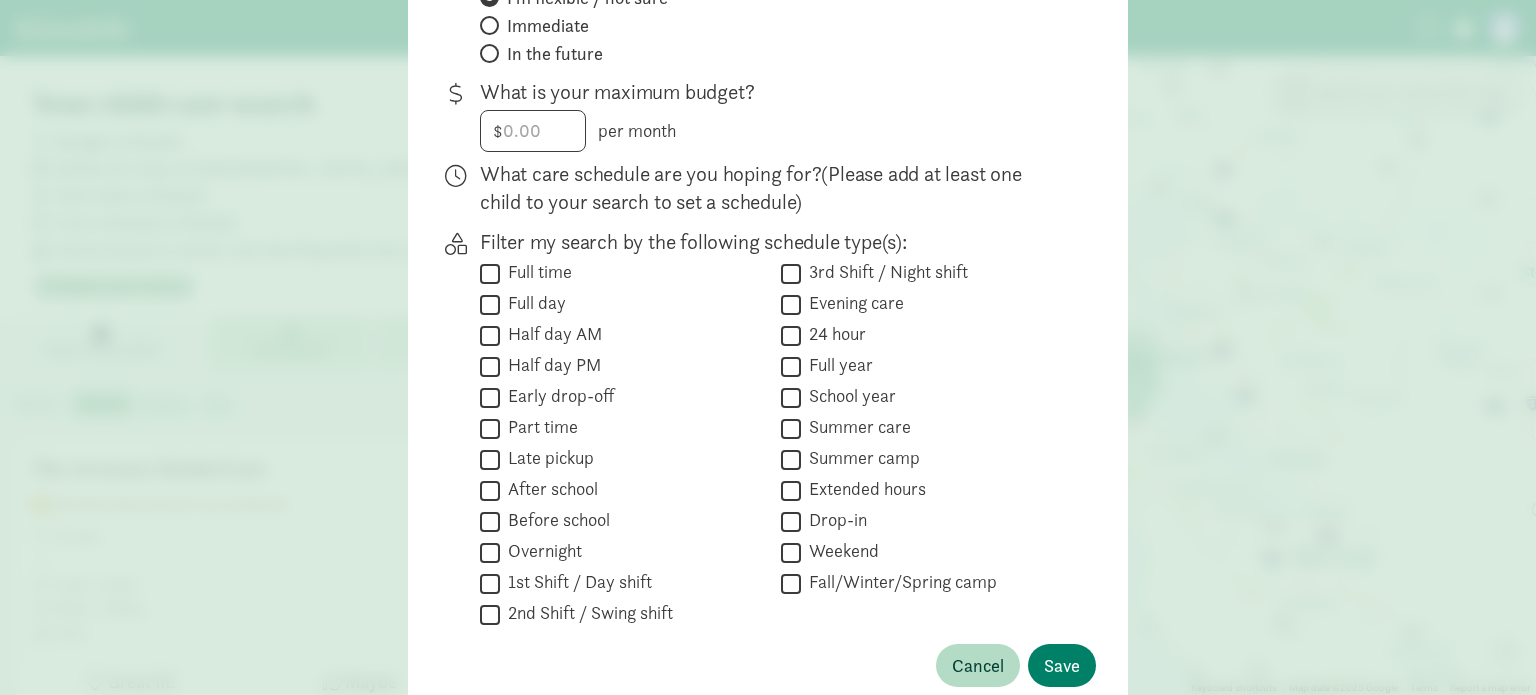 scroll, scrollTop: 400, scrollLeft: 0, axis: vertical 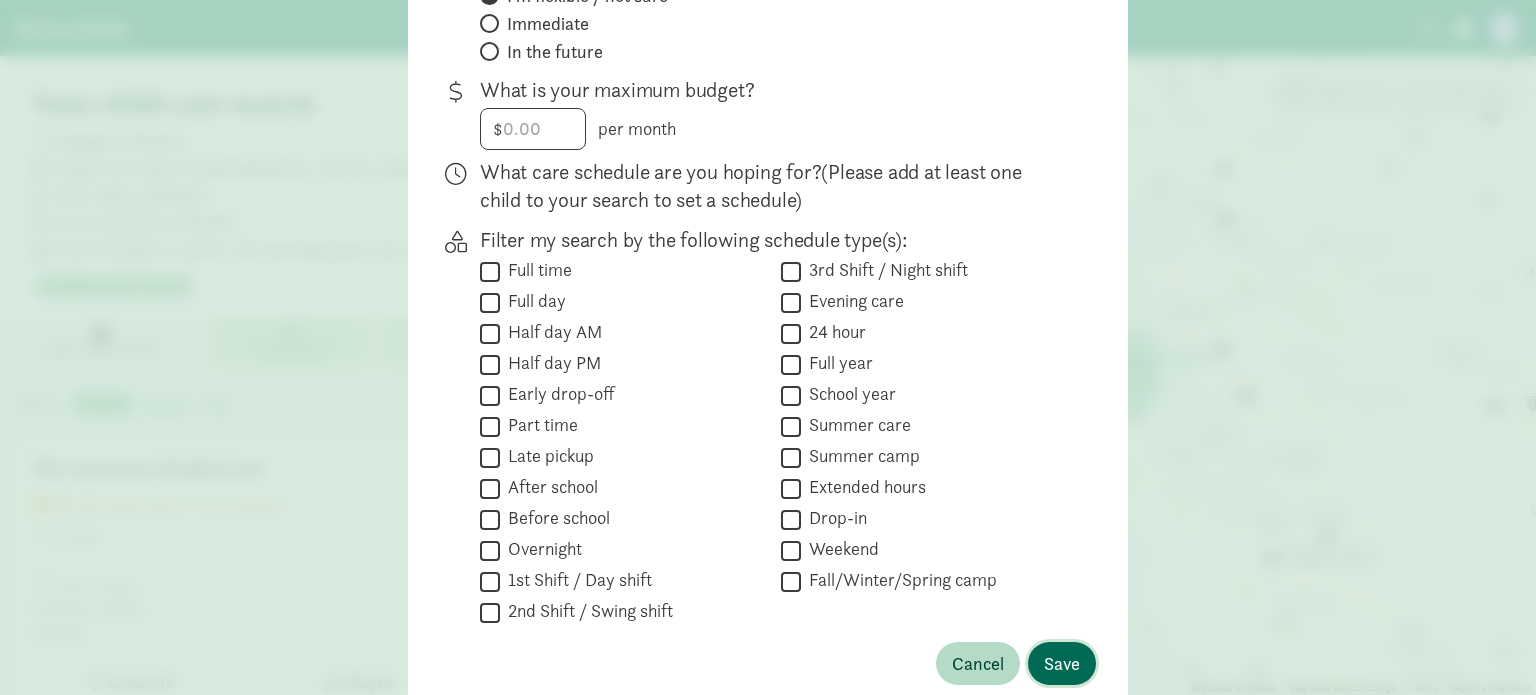 click on "Save" at bounding box center (1062, 663) 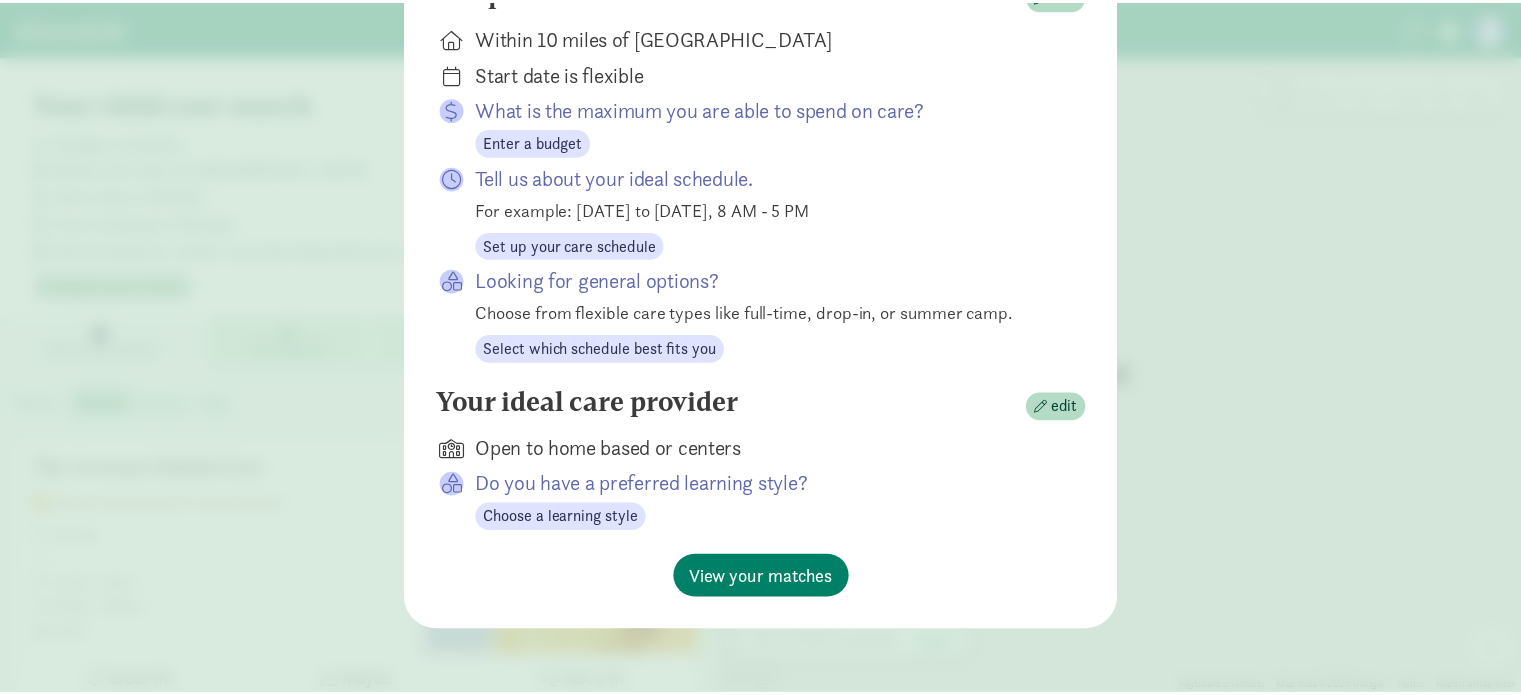 scroll, scrollTop: 375, scrollLeft: 0, axis: vertical 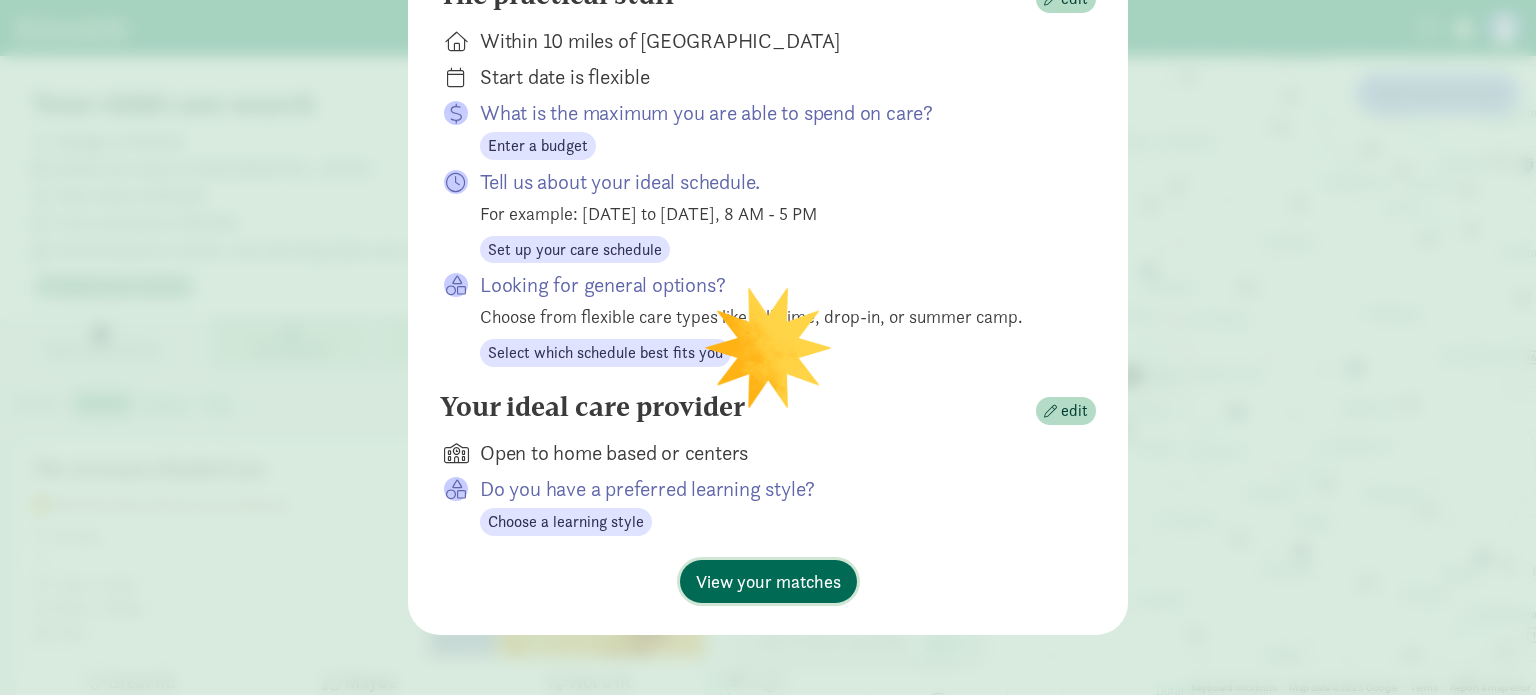 click on "View your matches" at bounding box center (768, 581) 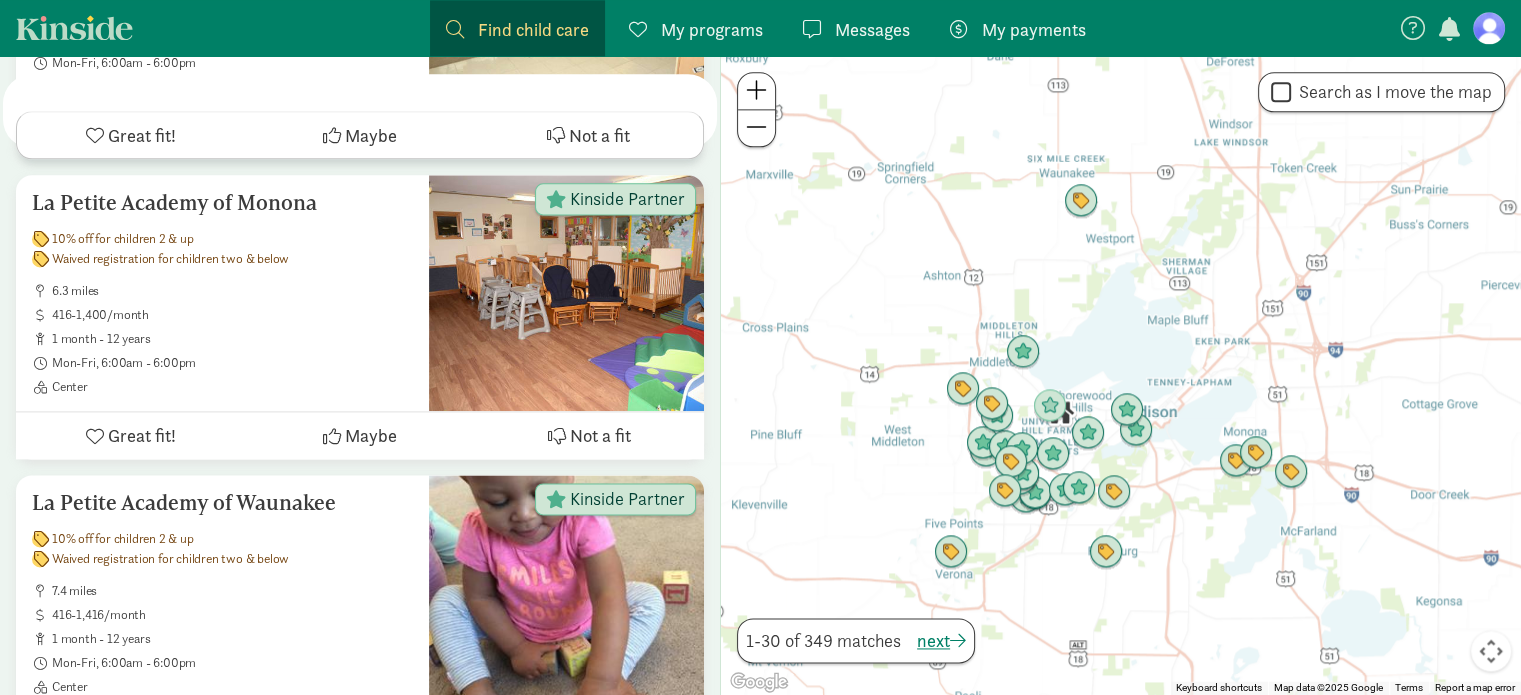 scroll, scrollTop: 2678, scrollLeft: 0, axis: vertical 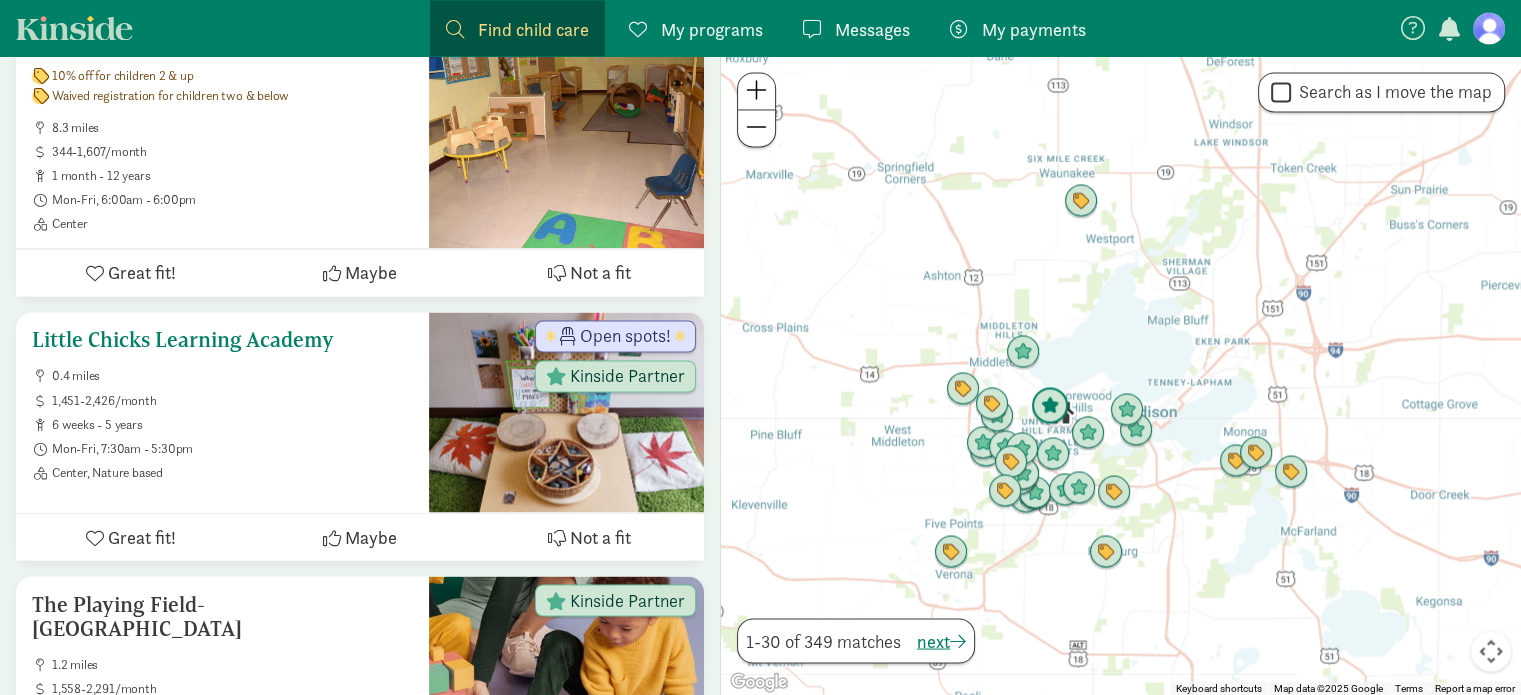 click on "Open spots!" at bounding box center (625, 336) 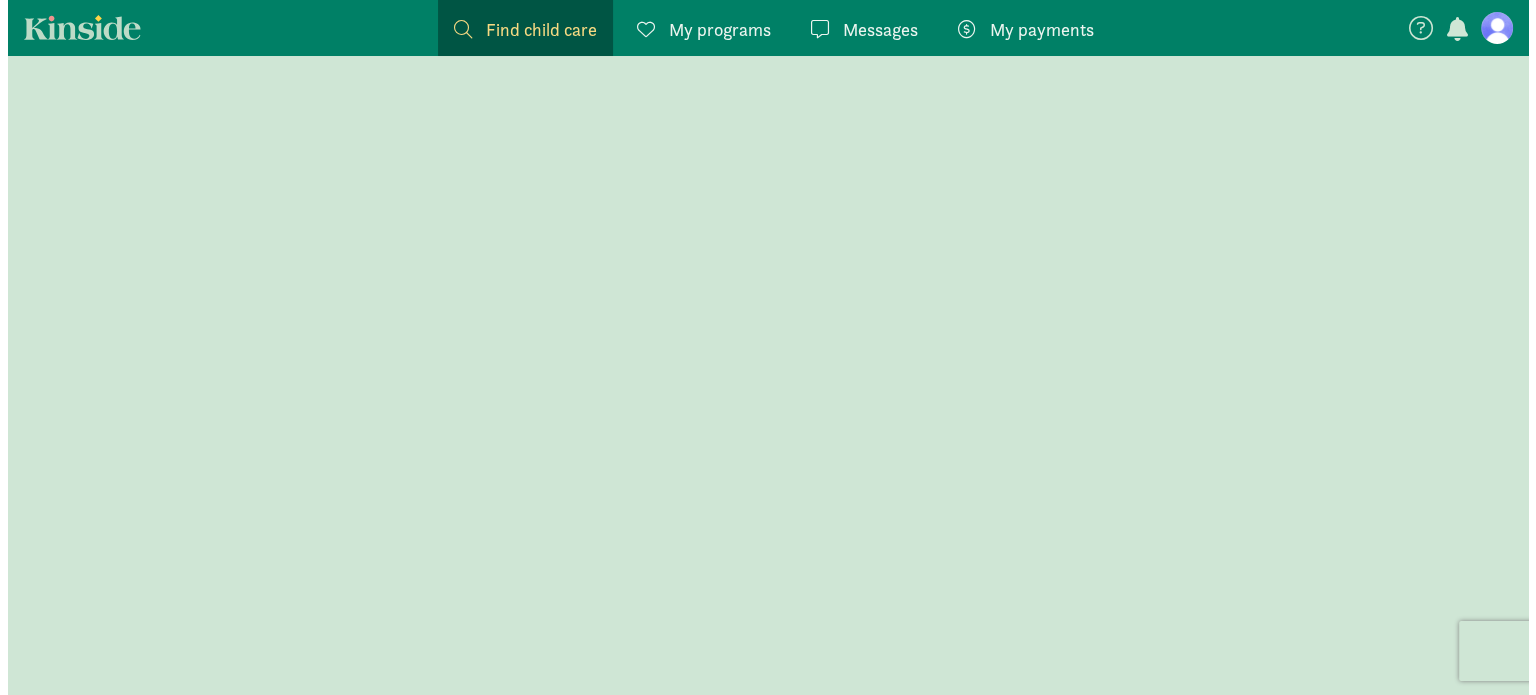 scroll, scrollTop: 0, scrollLeft: 0, axis: both 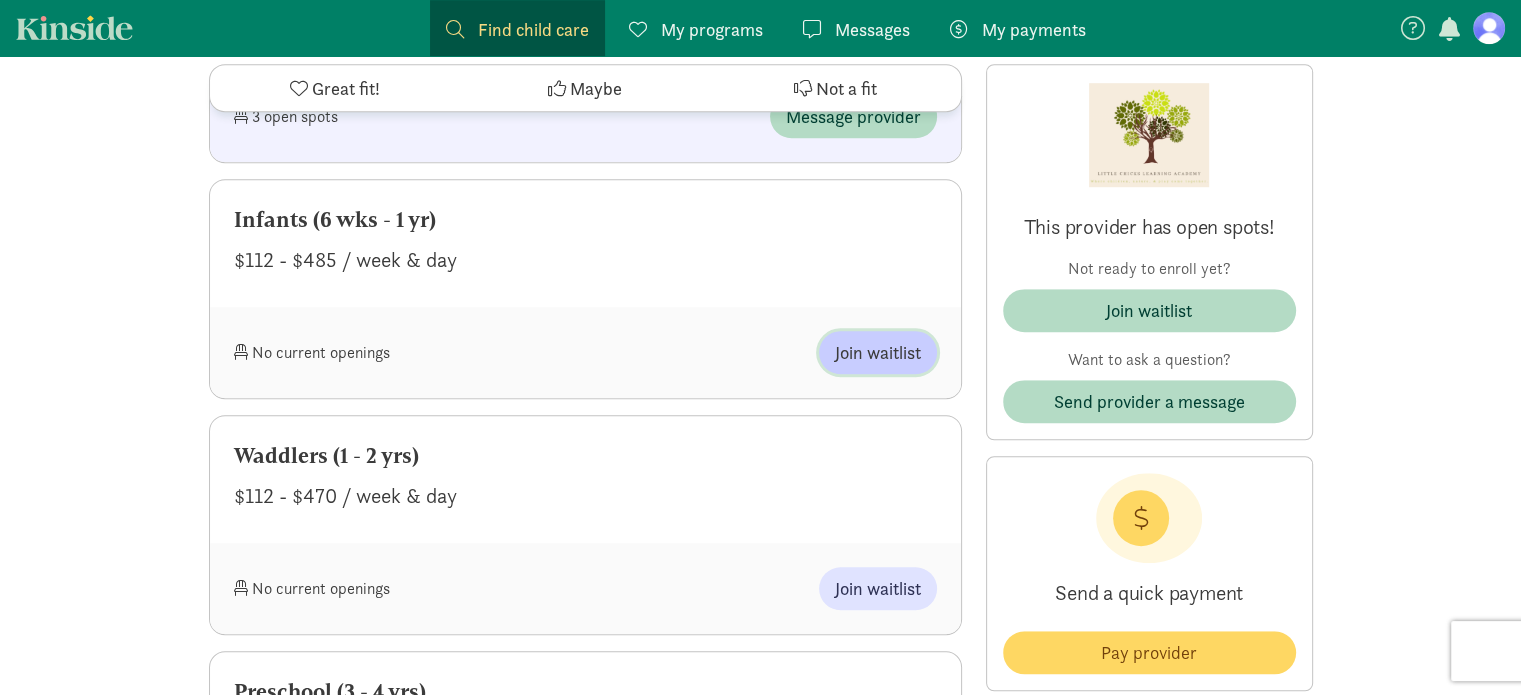 click on "Join waitlist" at bounding box center [878, 352] 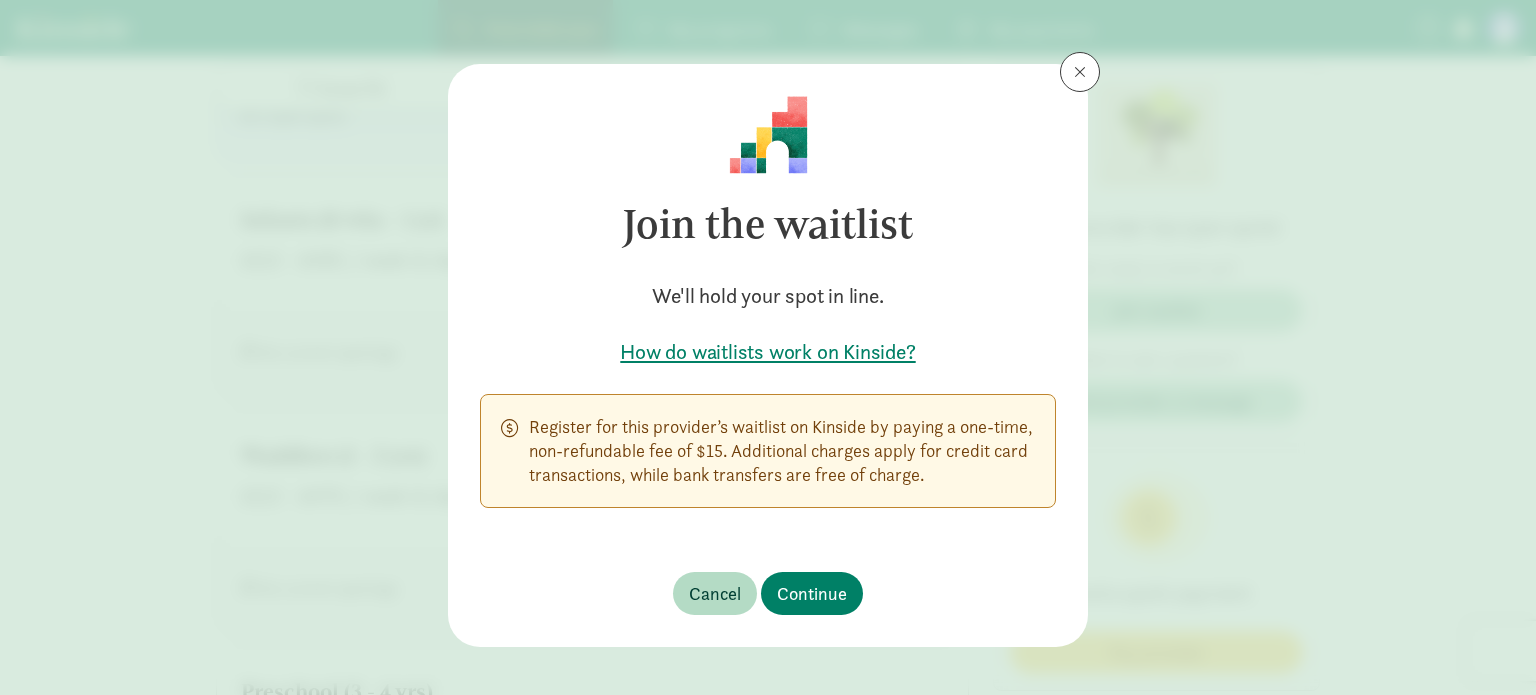 click on "How do waitlists work on Kinside?" at bounding box center [768, 352] 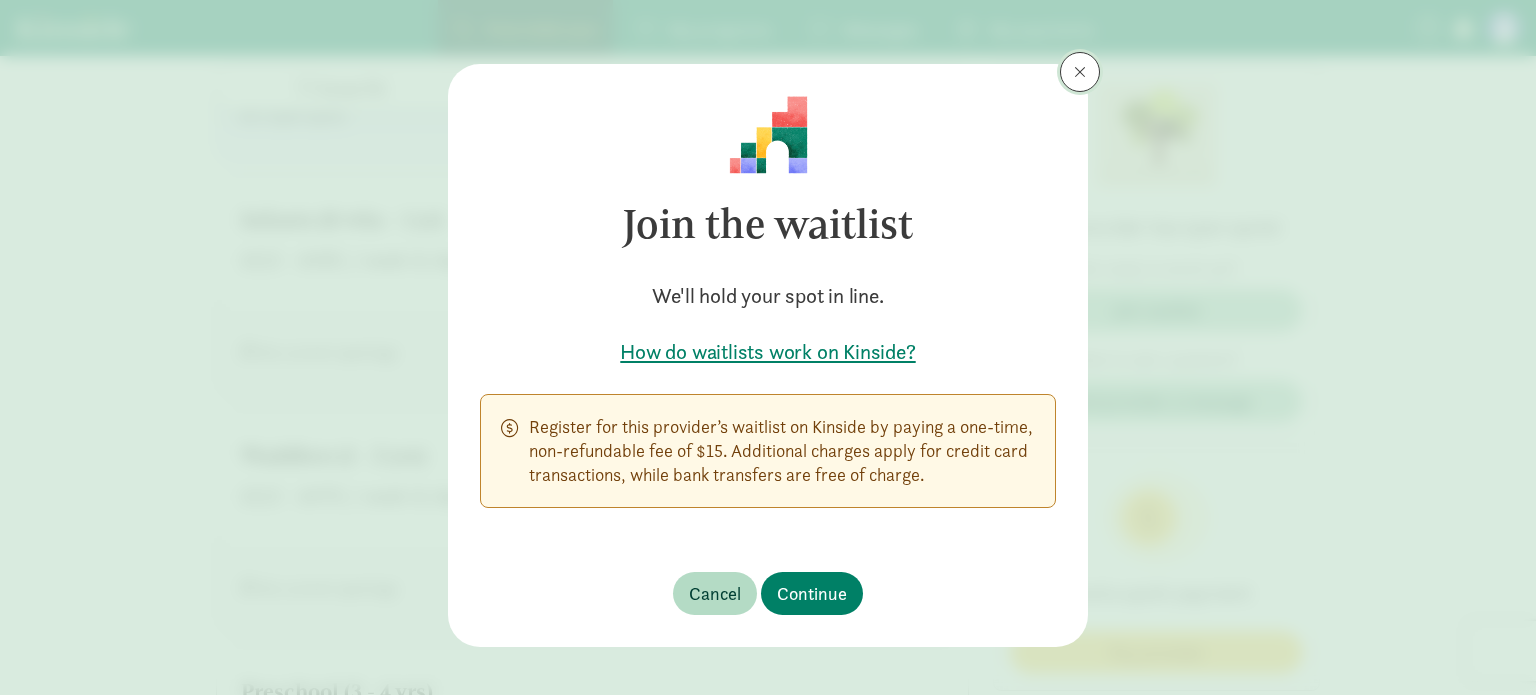 click at bounding box center [1080, 72] 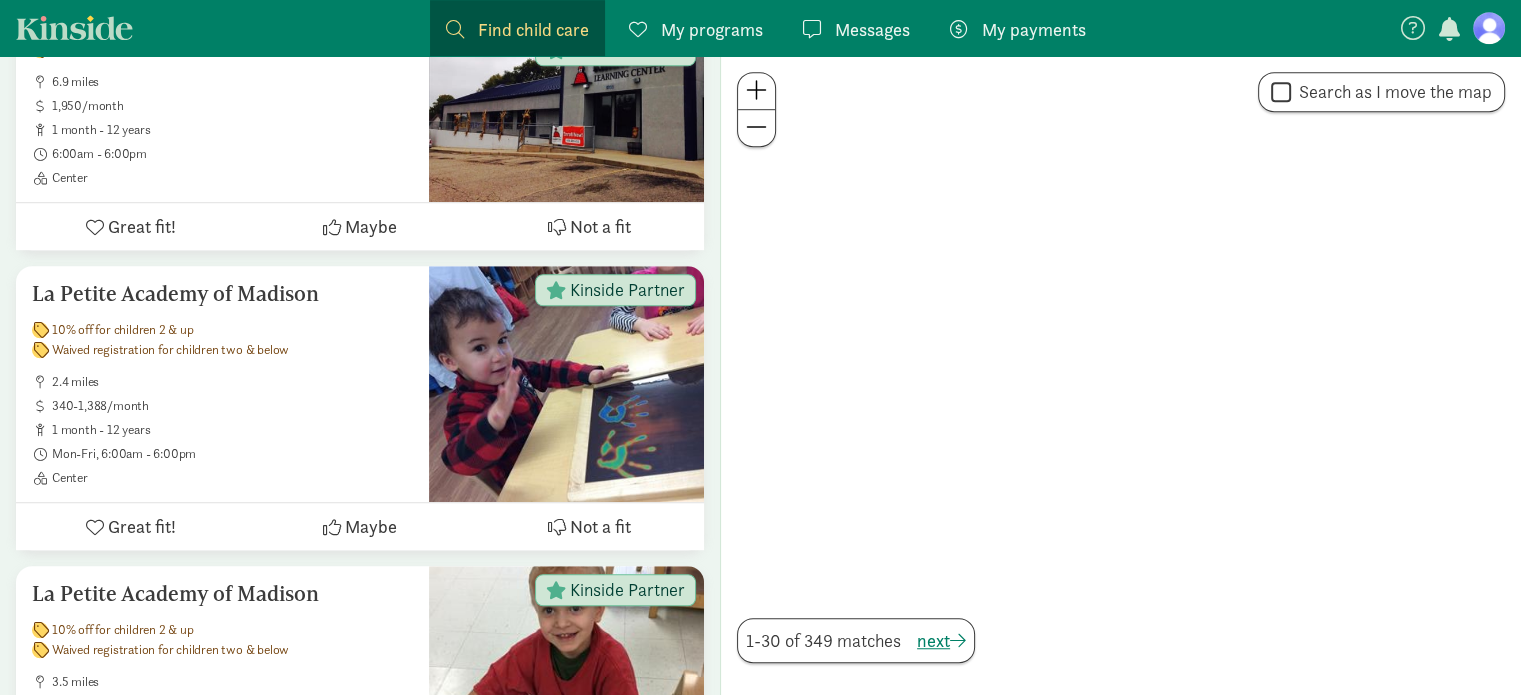 scroll, scrollTop: 3409, scrollLeft: 0, axis: vertical 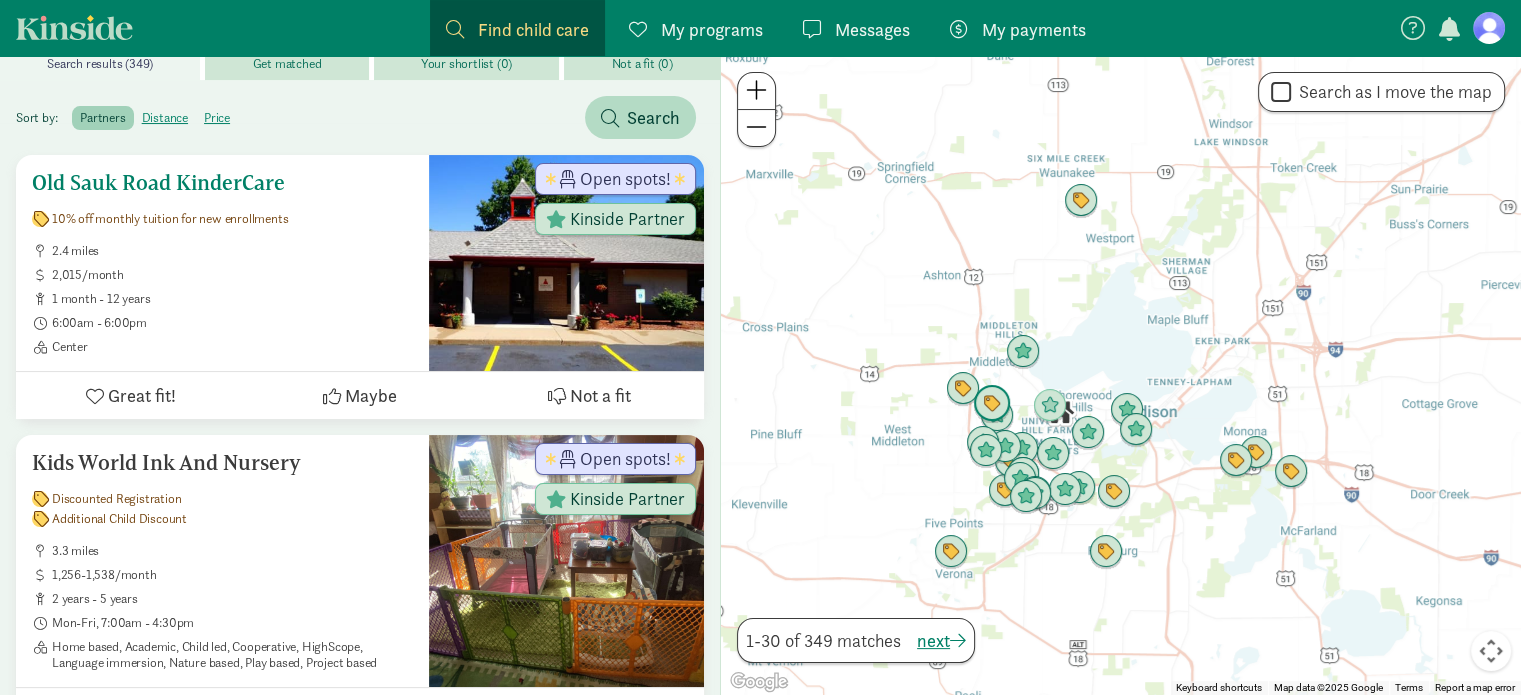 click at bounding box center [566, 263] 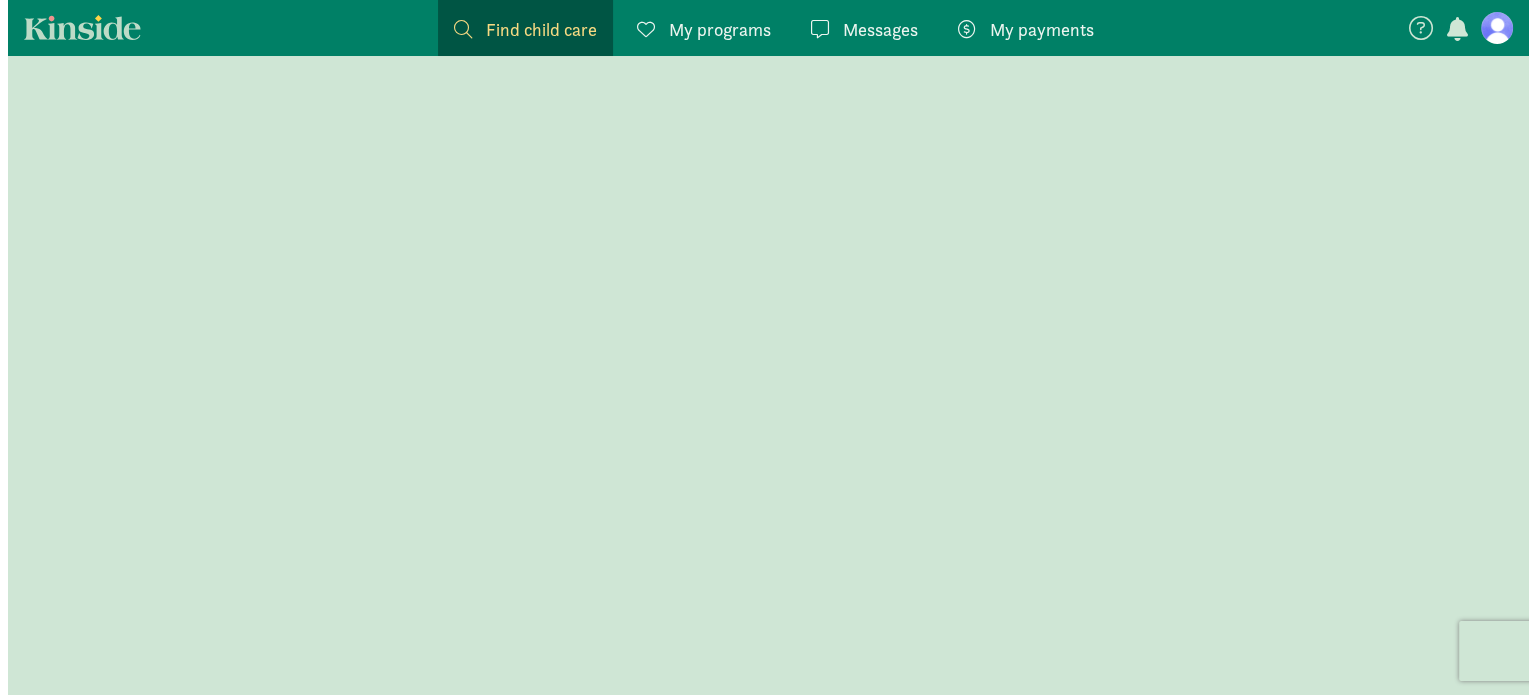 scroll, scrollTop: 0, scrollLeft: 0, axis: both 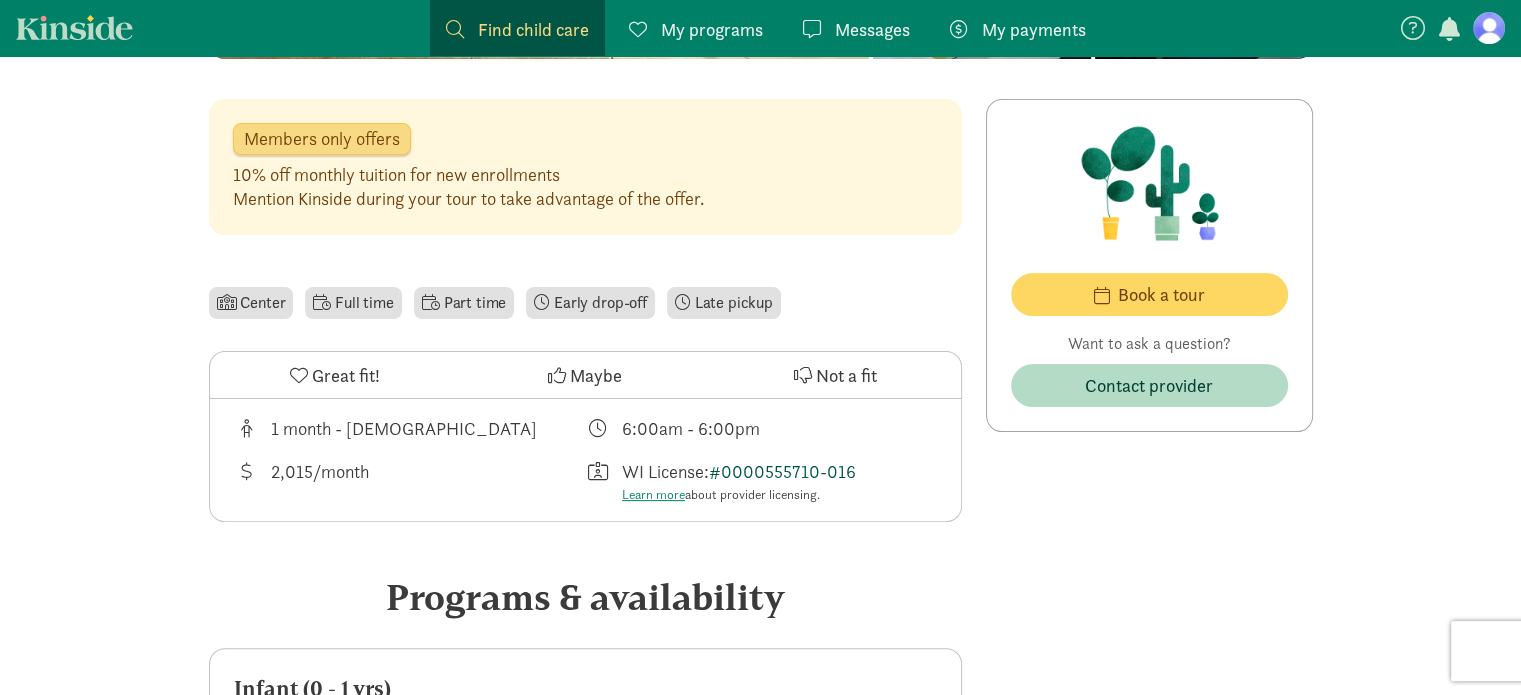 click on "#0000555710-016" at bounding box center (782, 471) 